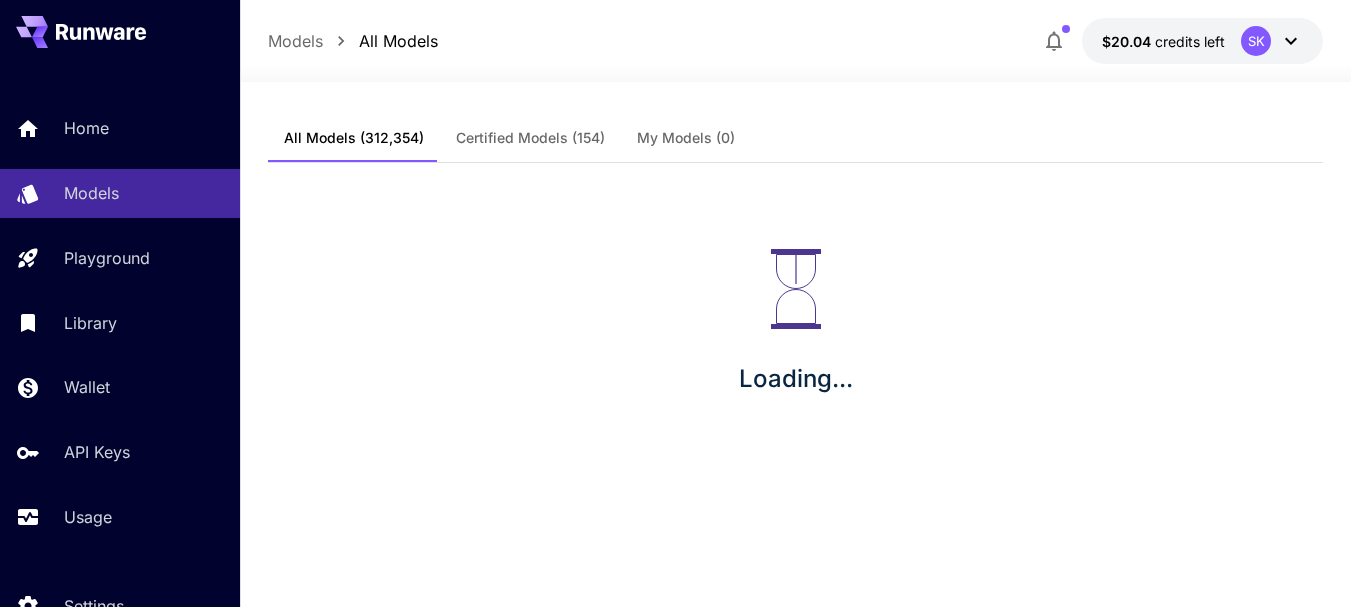 scroll, scrollTop: 0, scrollLeft: 0, axis: both 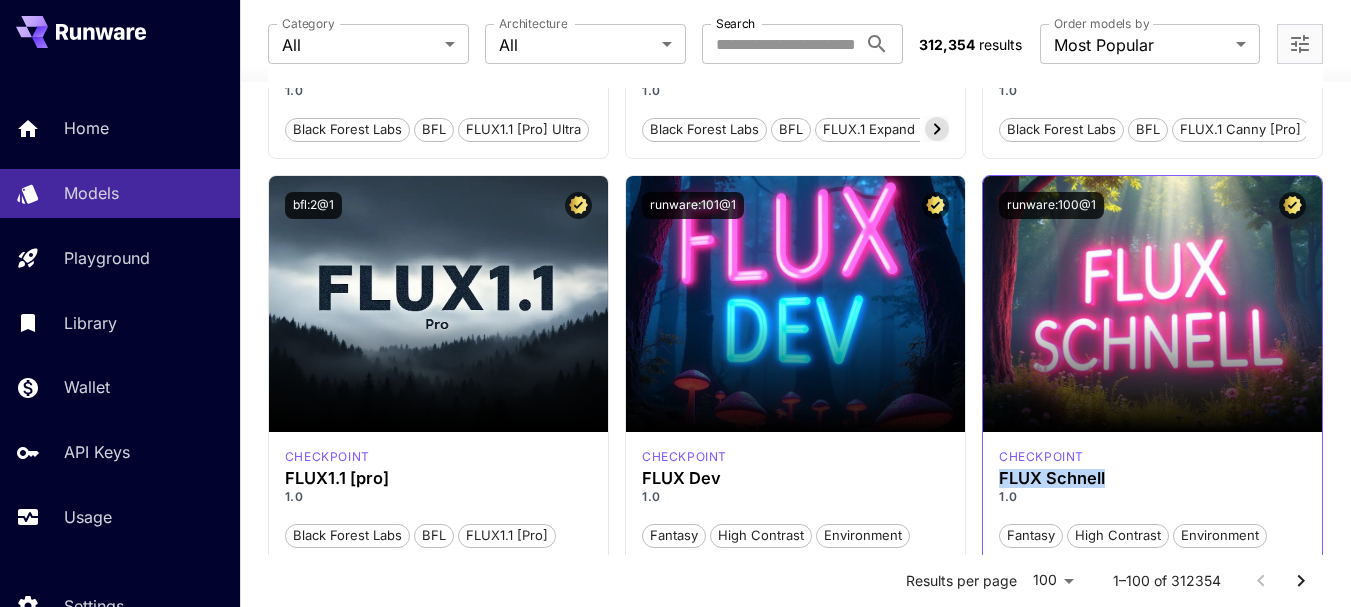 drag, startPoint x: 1080, startPoint y: 481, endPoint x: 996, endPoint y: 487, distance: 84.21401 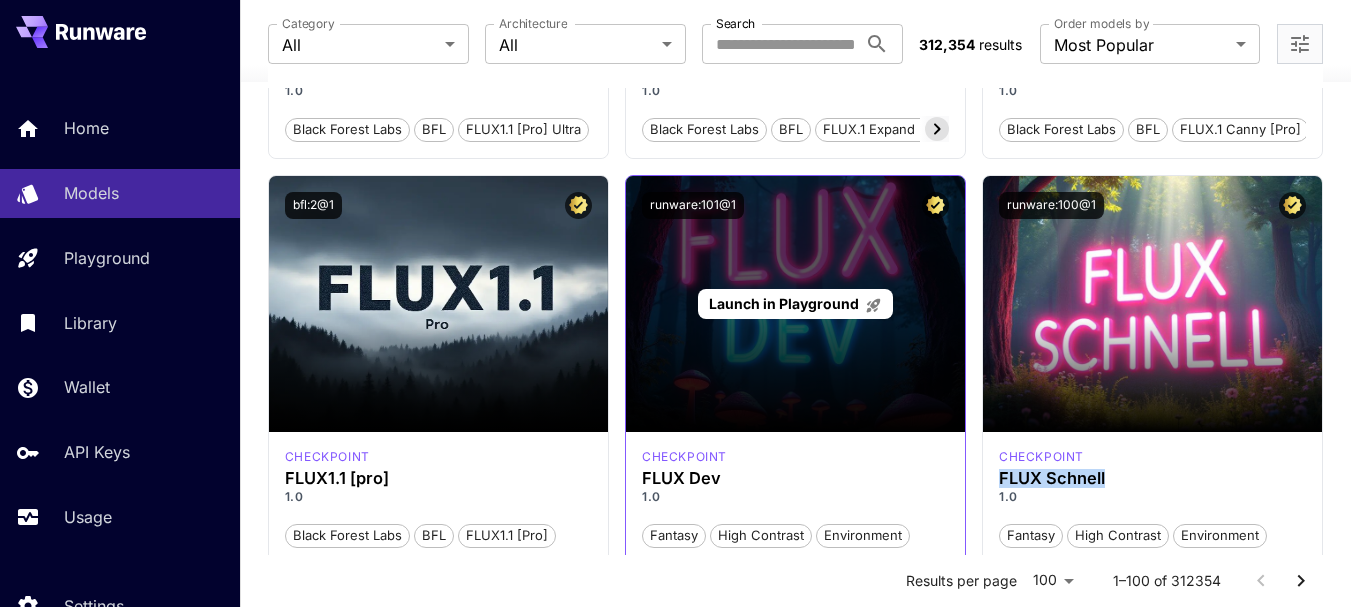 copy on "FLUX Schnell" 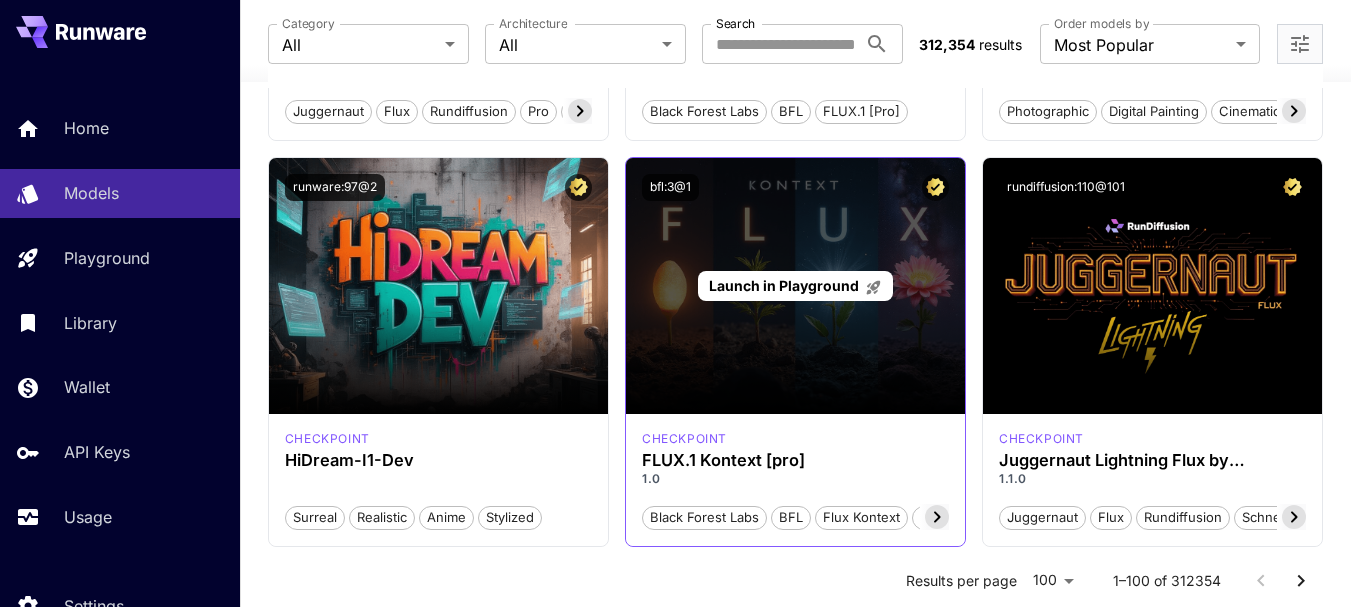 scroll, scrollTop: 0, scrollLeft: 0, axis: both 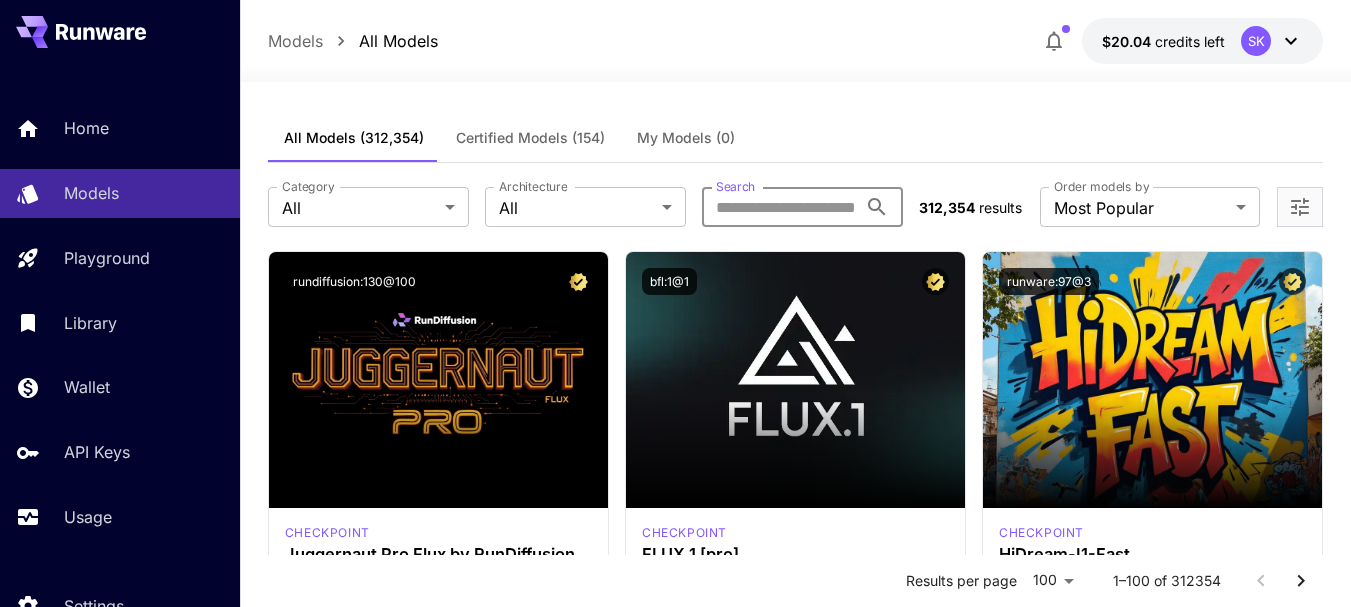 click on "Search" at bounding box center (779, 207) 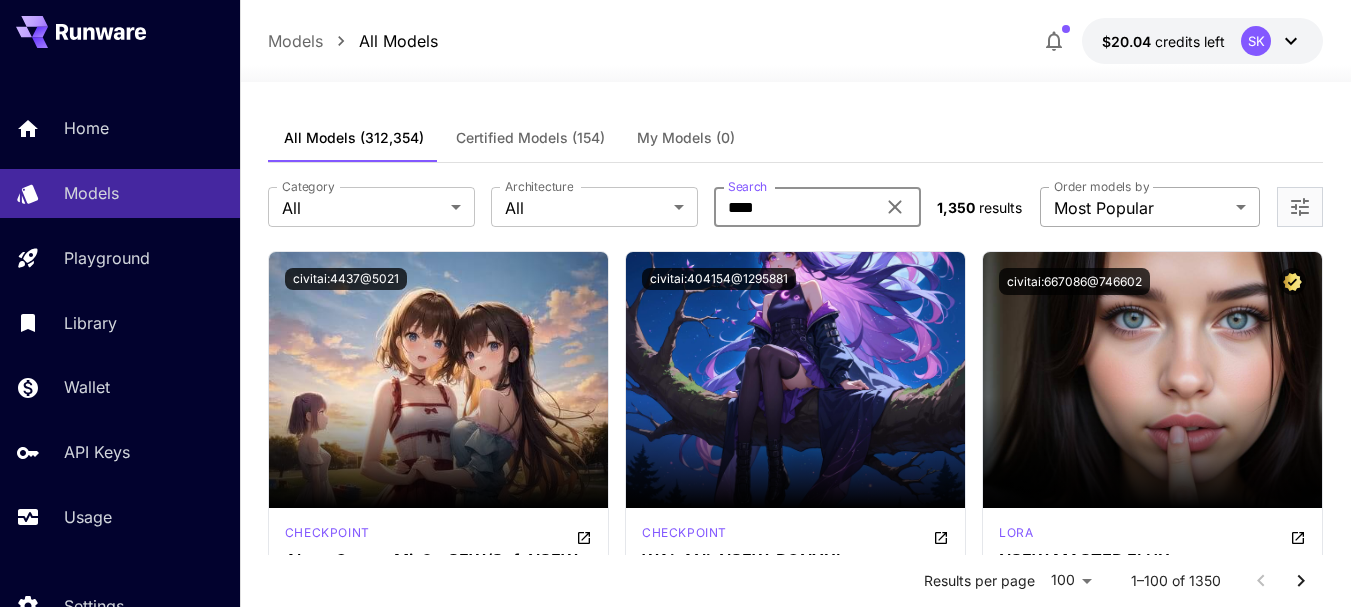 type on "****" 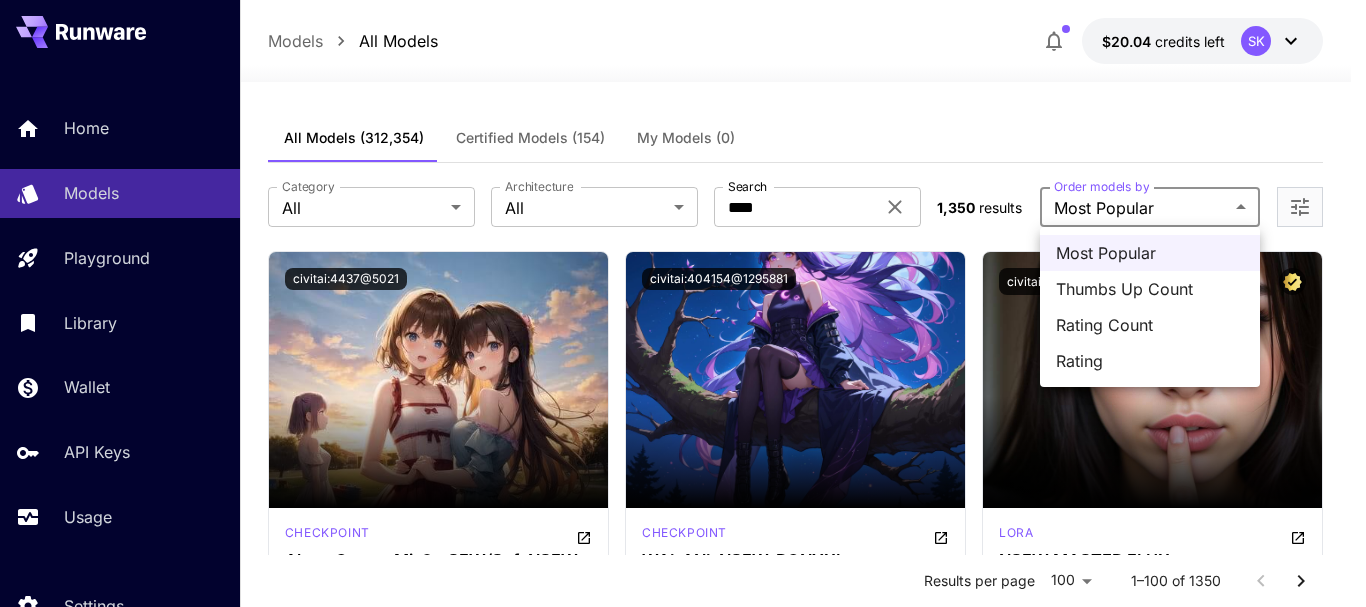 click at bounding box center (683, 303) 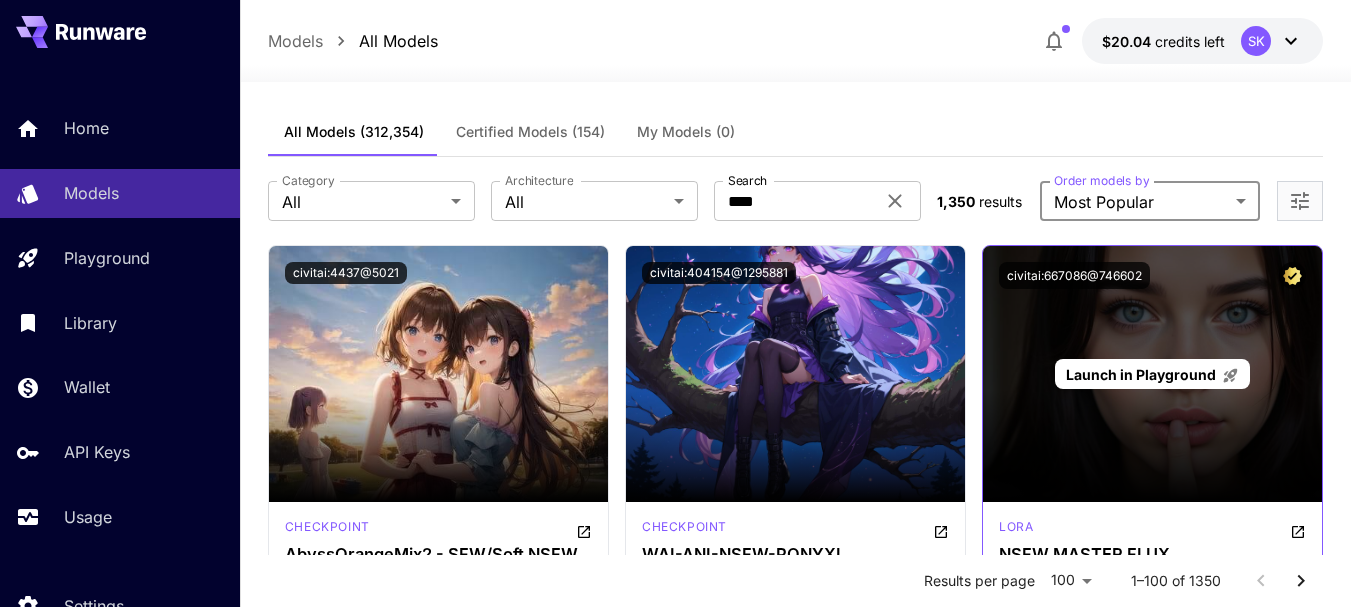 scroll, scrollTop: 200, scrollLeft: 0, axis: vertical 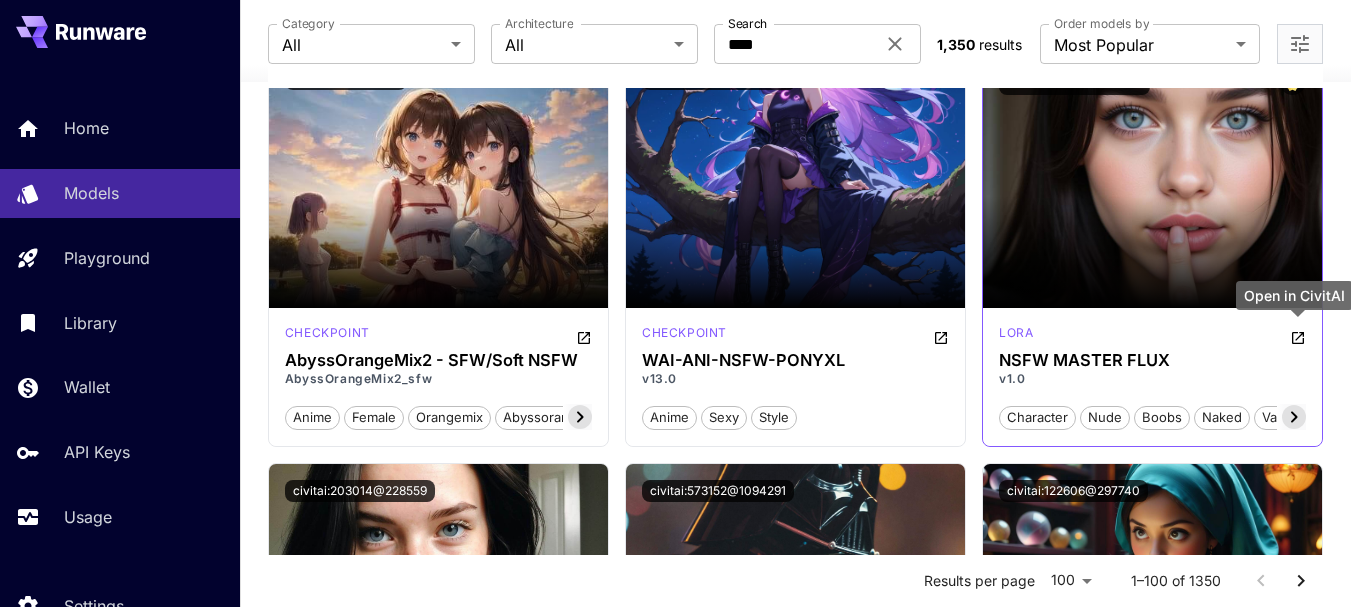 click 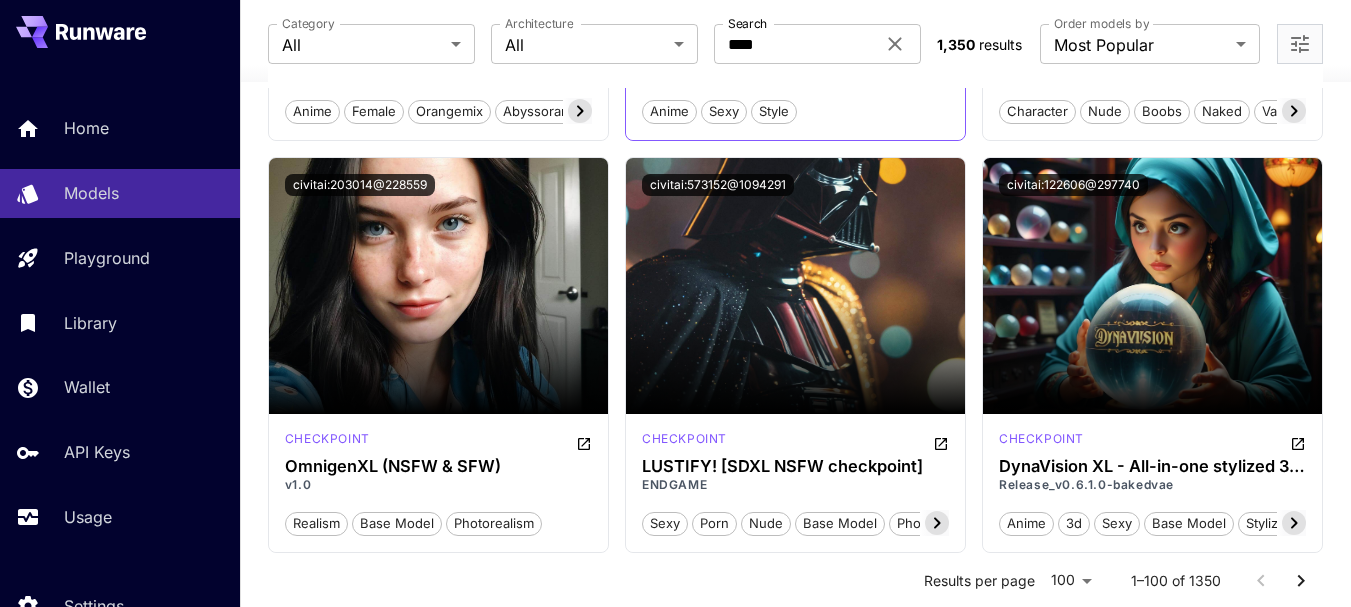 scroll, scrollTop: 500, scrollLeft: 0, axis: vertical 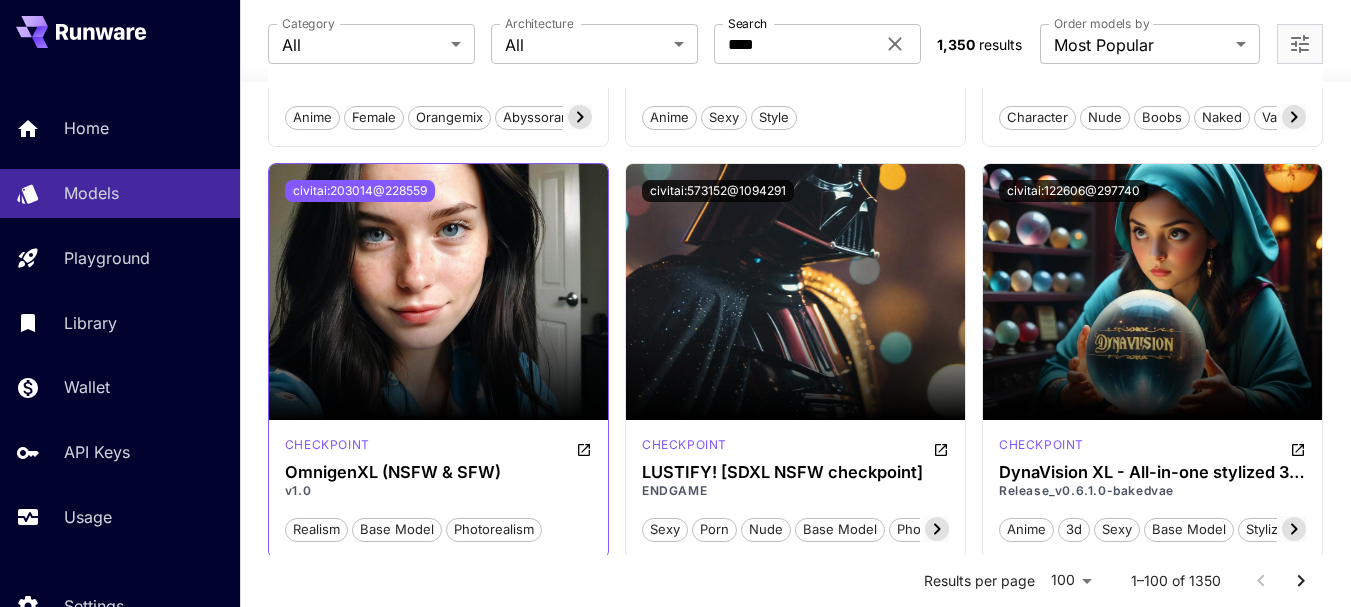 click on "civitai:203014@228559" at bounding box center [360, 191] 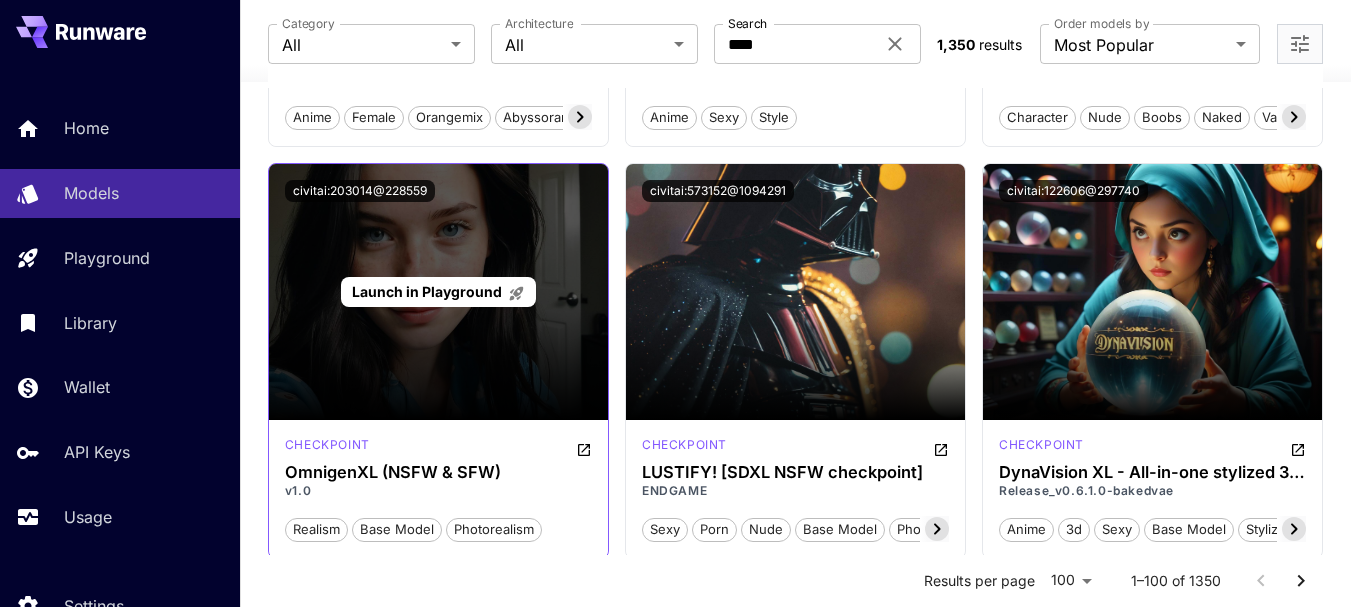 click on "Launch in Playground" at bounding box center (438, 291) 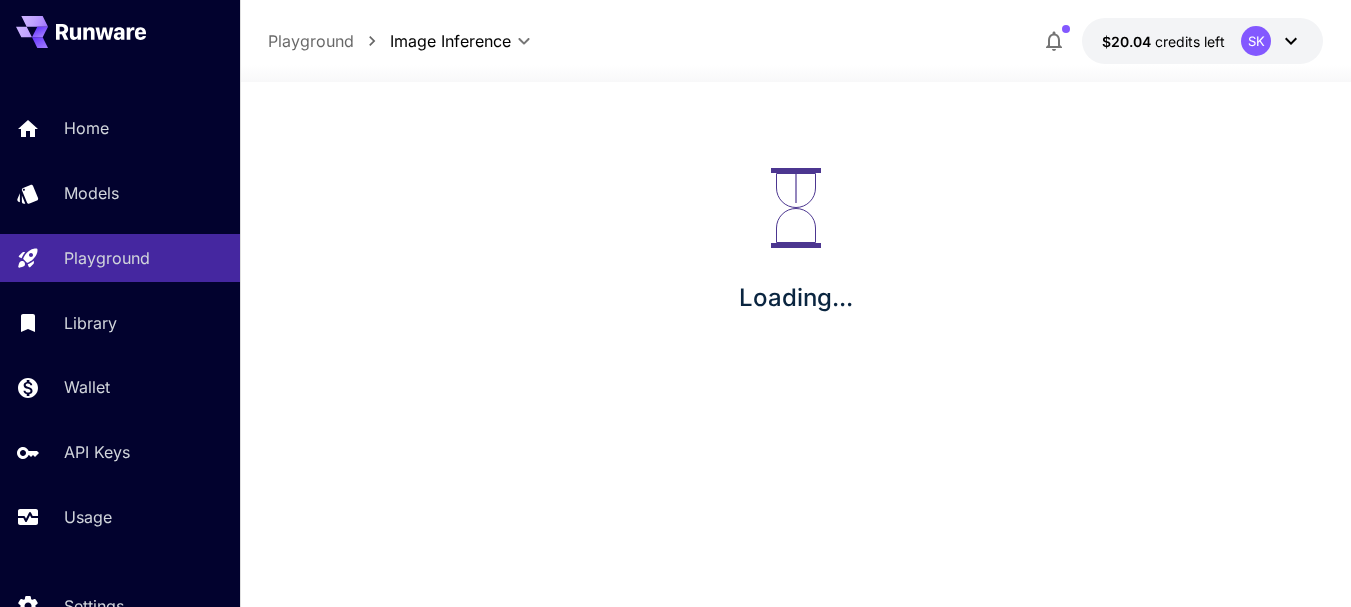 scroll, scrollTop: 0, scrollLeft: 0, axis: both 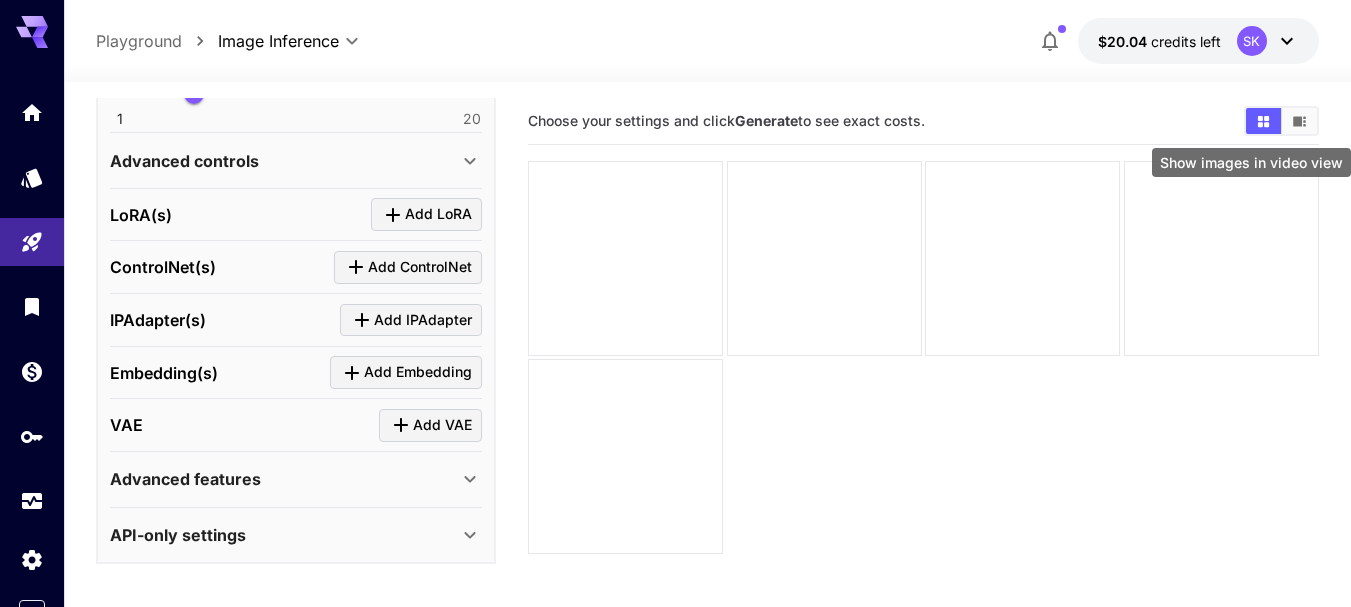 click 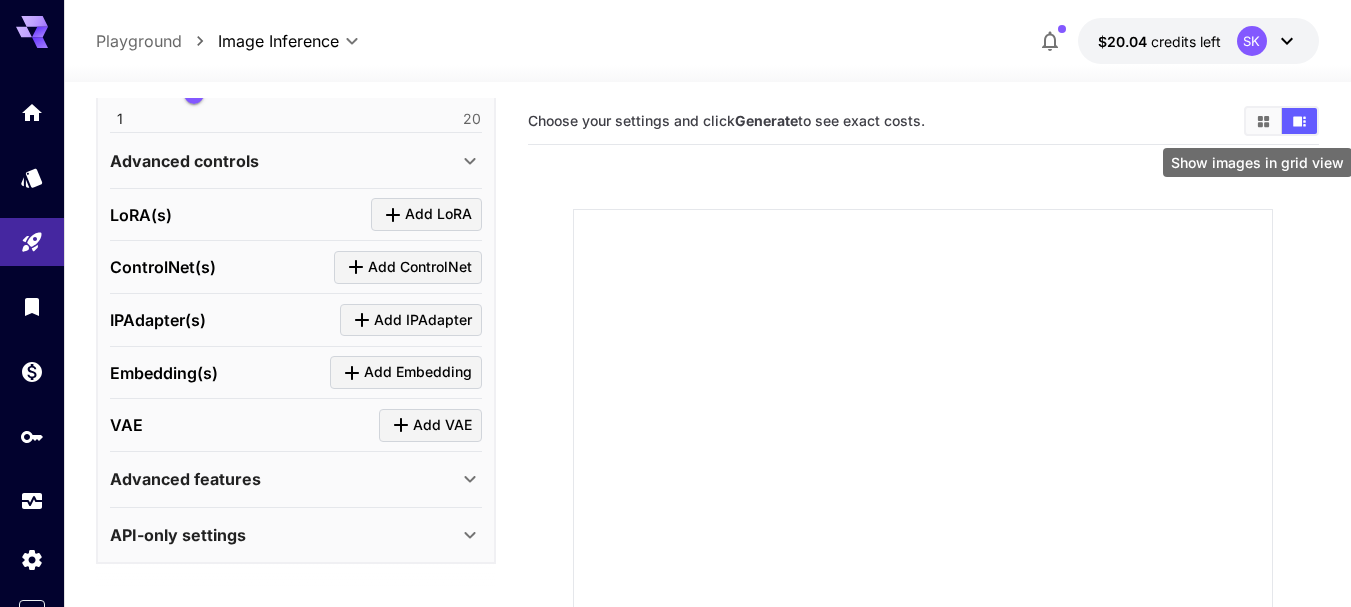 click 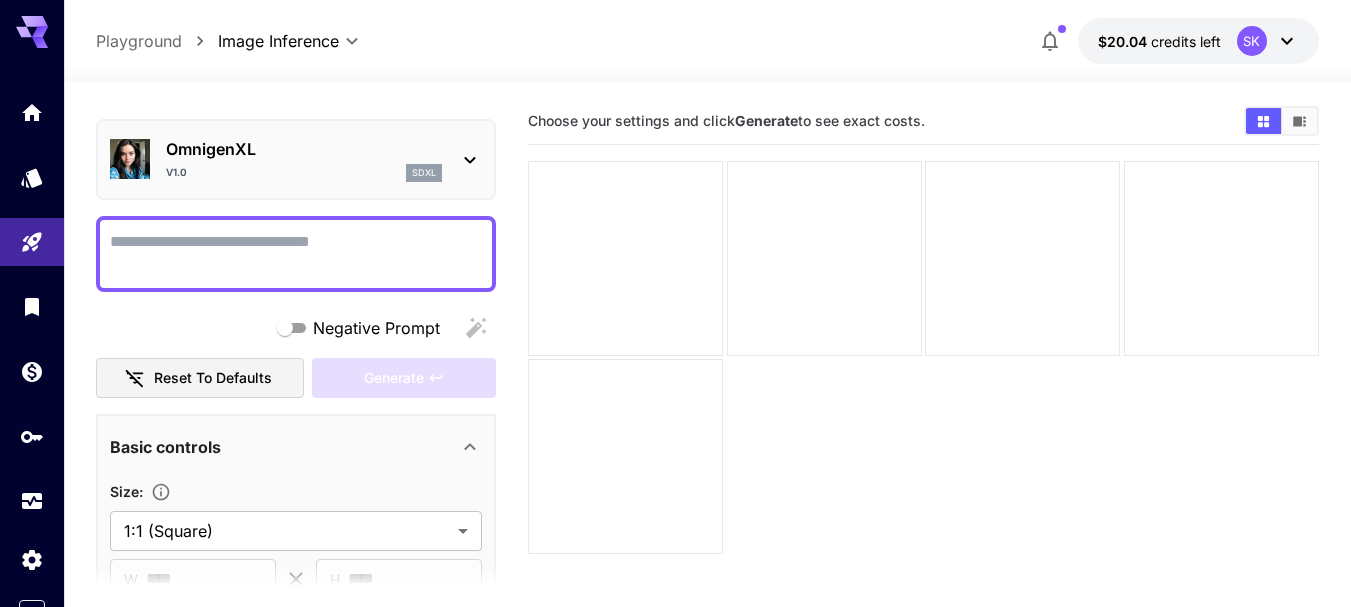 scroll, scrollTop: 0, scrollLeft: 0, axis: both 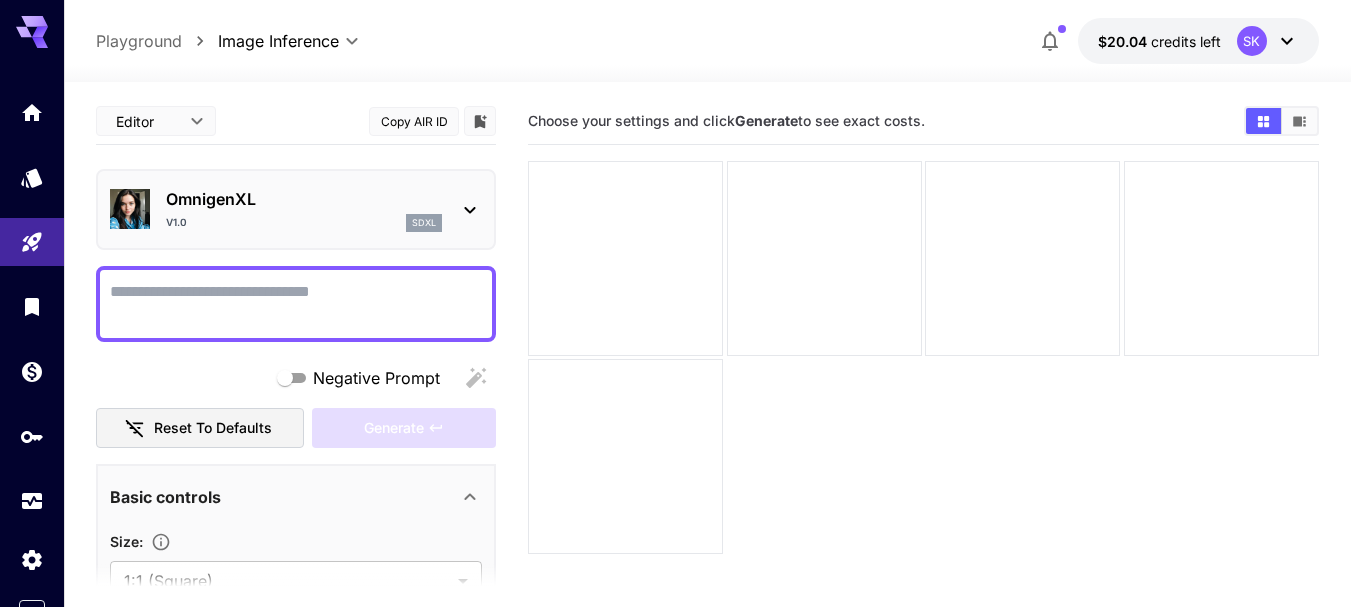 click on "Playground" at bounding box center [139, 41] 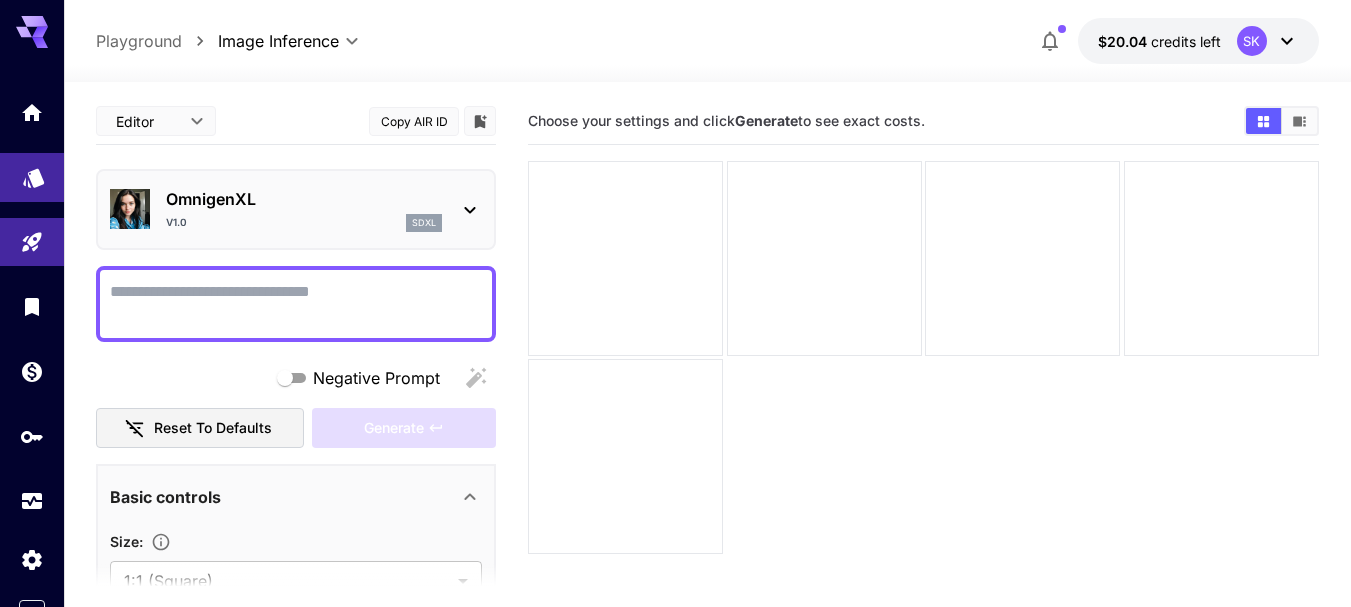 click at bounding box center (32, 177) 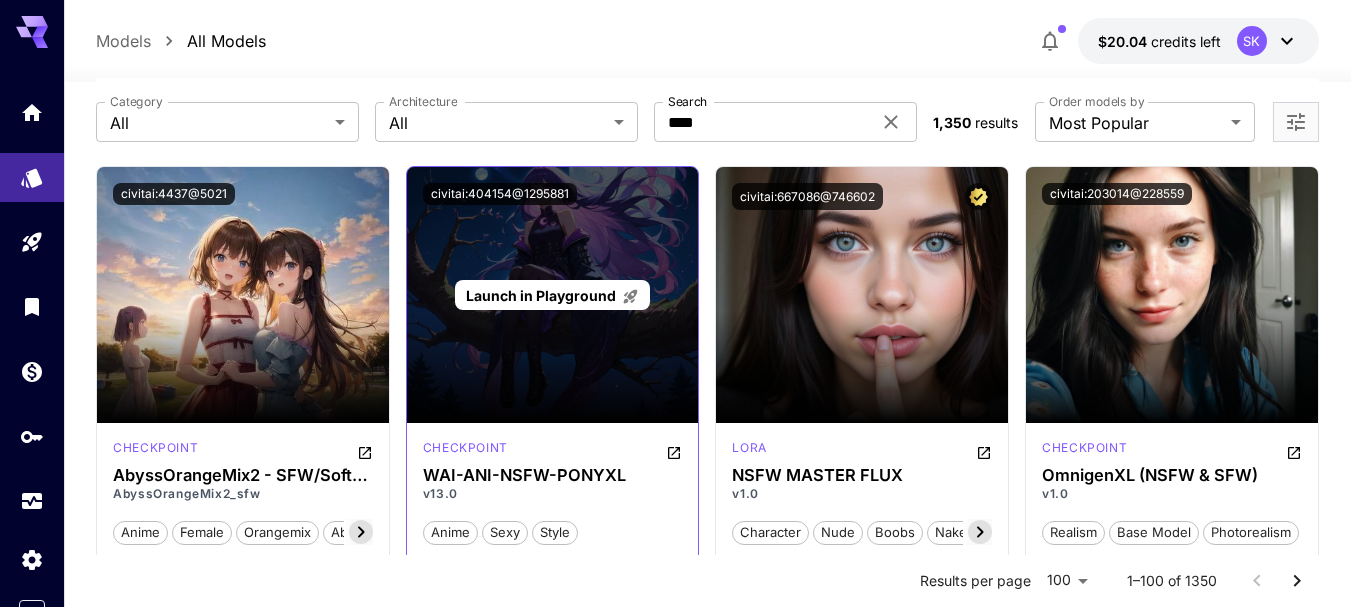 scroll, scrollTop: 200, scrollLeft: 0, axis: vertical 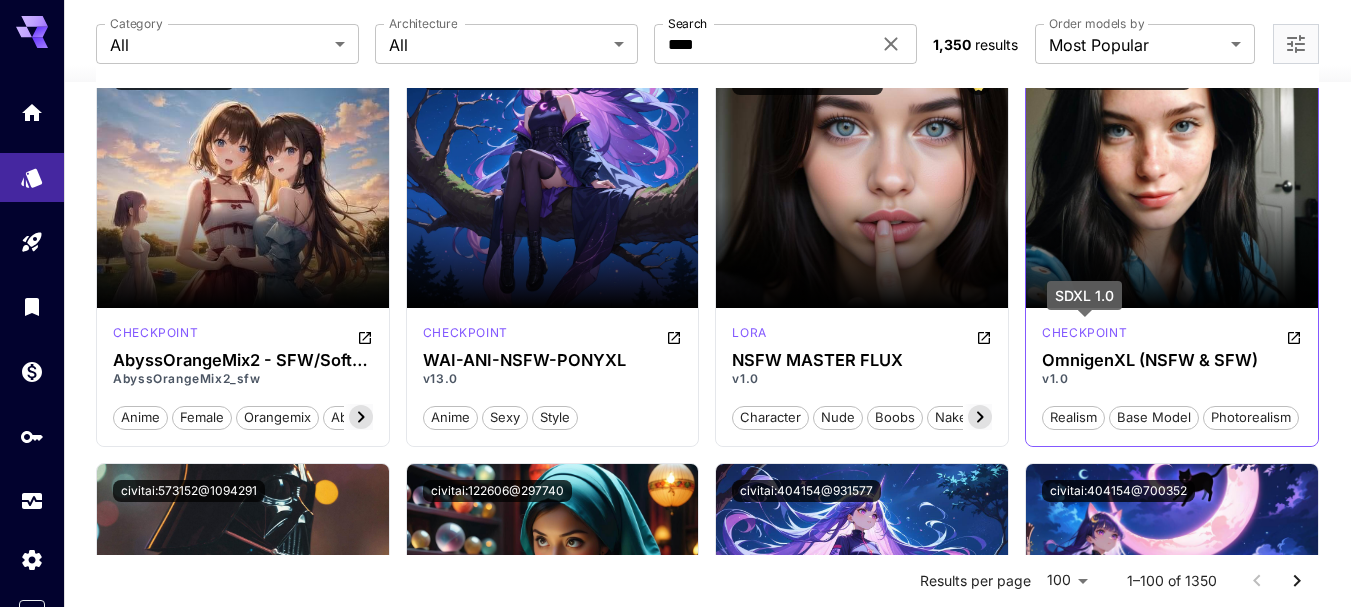 click on "checkpoint" at bounding box center (1084, 333) 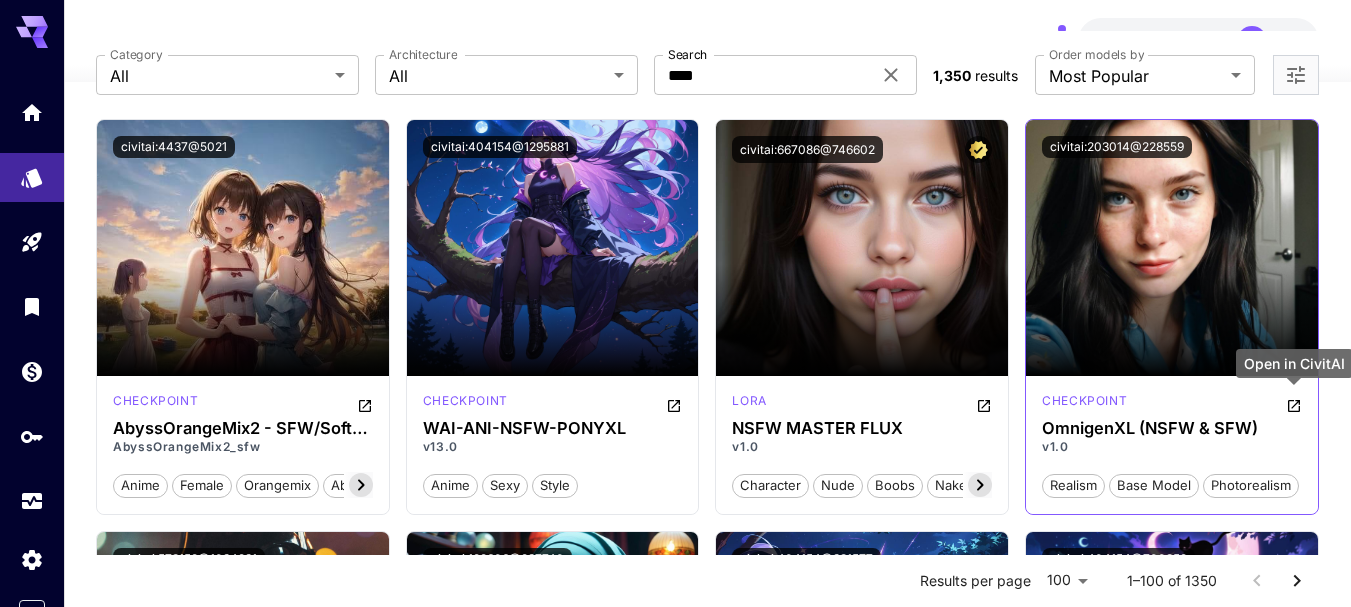 scroll, scrollTop: 100, scrollLeft: 0, axis: vertical 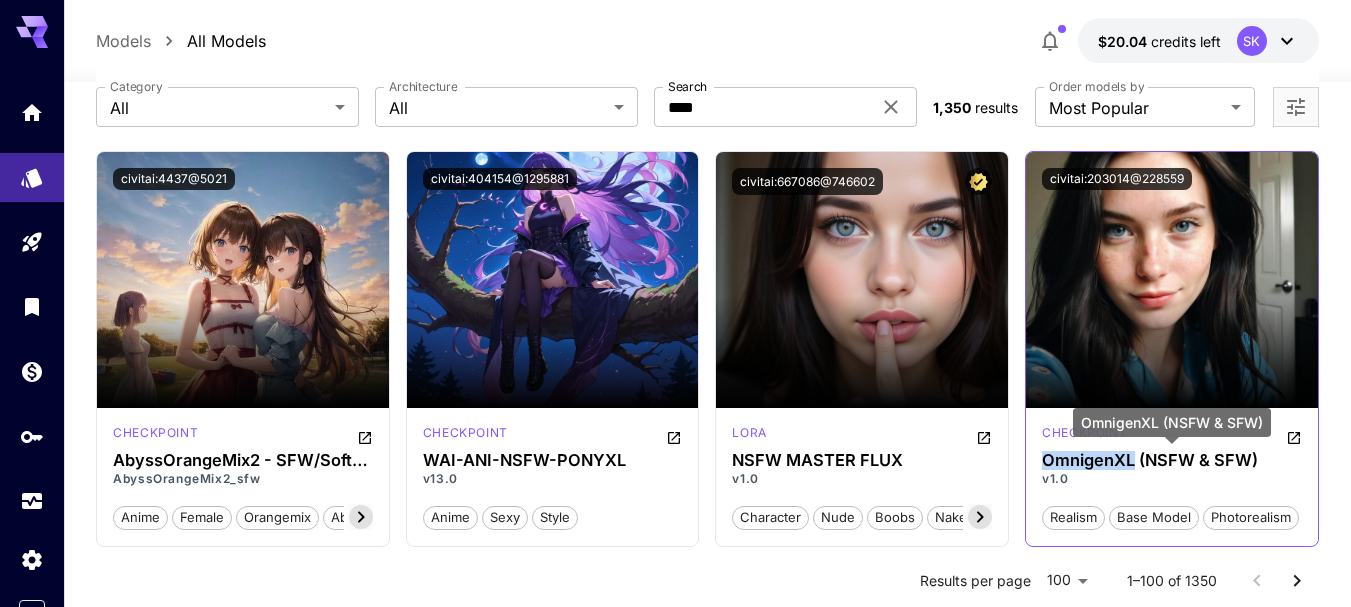 drag, startPoint x: 1044, startPoint y: 456, endPoint x: 1136, endPoint y: 466, distance: 92.541885 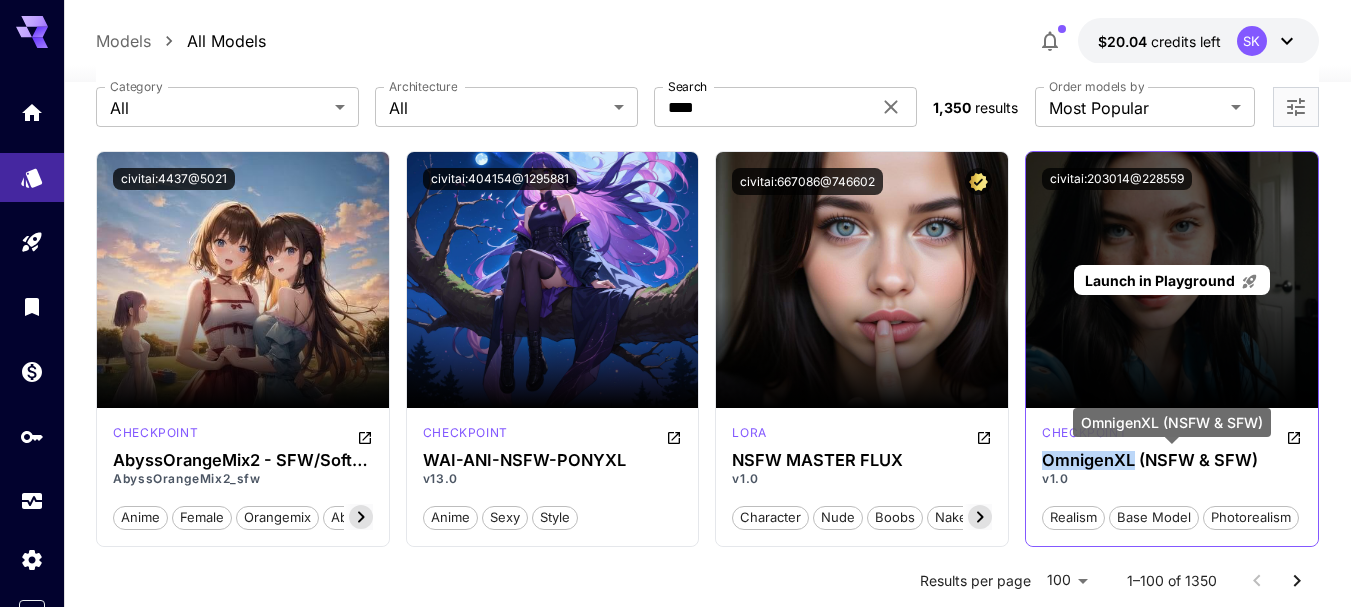 copy on "OmnigenXL" 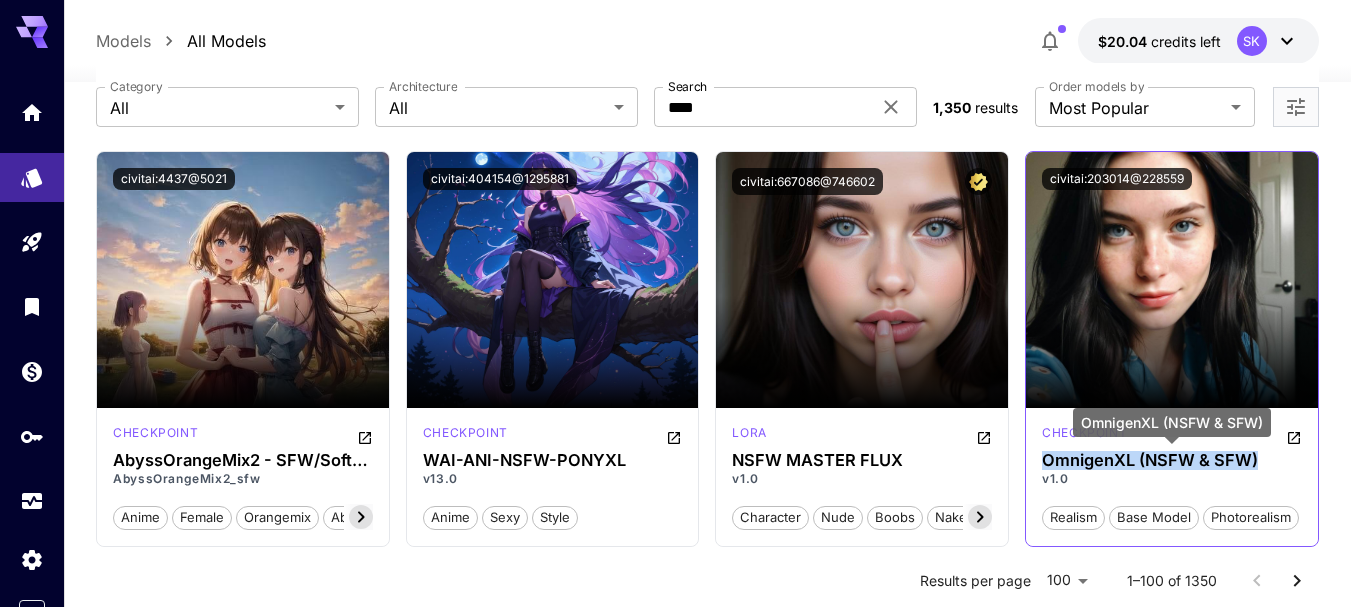 drag, startPoint x: 1262, startPoint y: 461, endPoint x: 1045, endPoint y: 462, distance: 217.0023 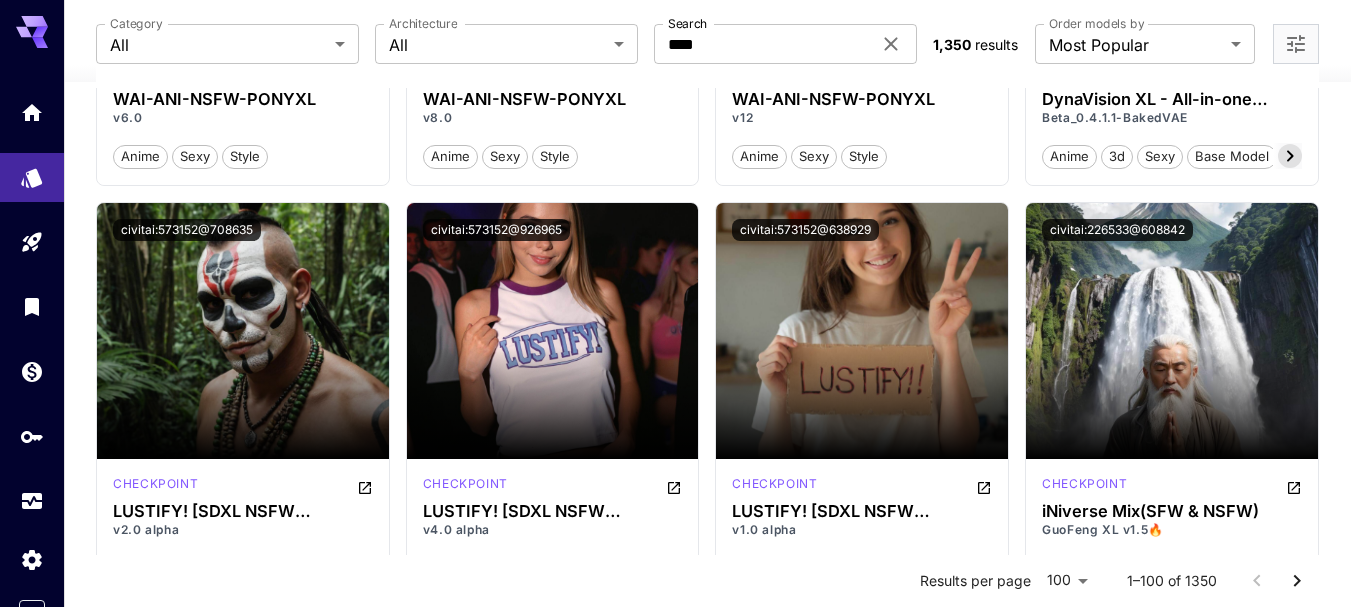 scroll, scrollTop: 1700, scrollLeft: 0, axis: vertical 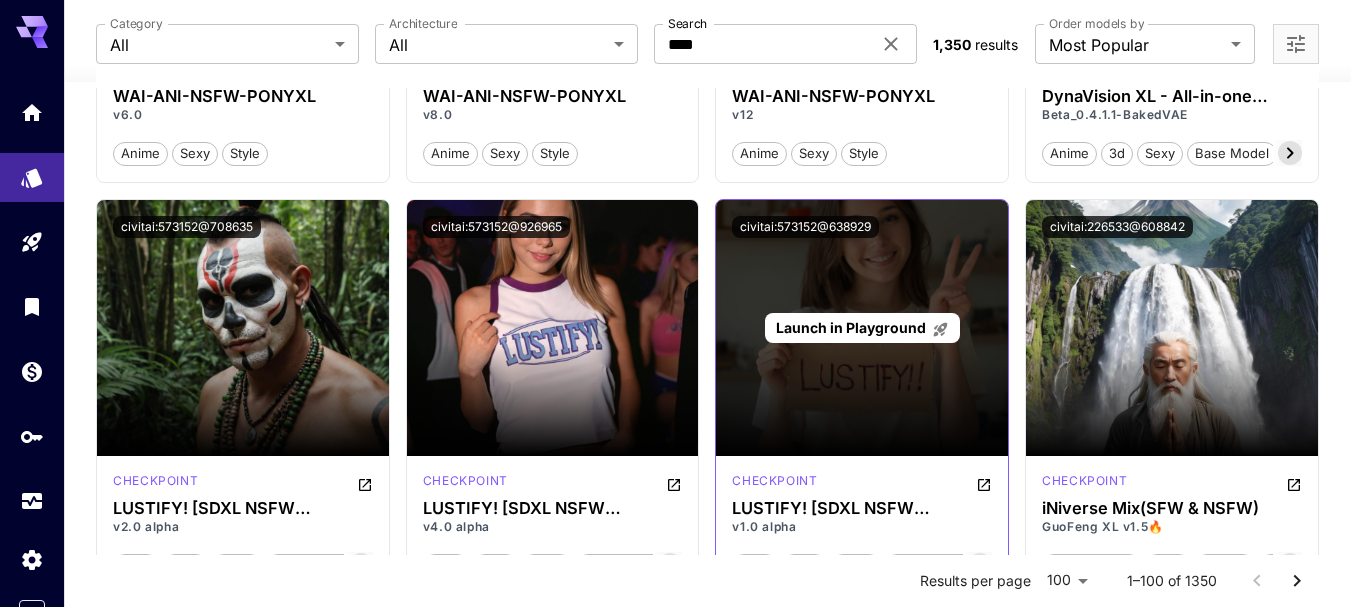 click on "Launch in Playground" at bounding box center [851, 327] 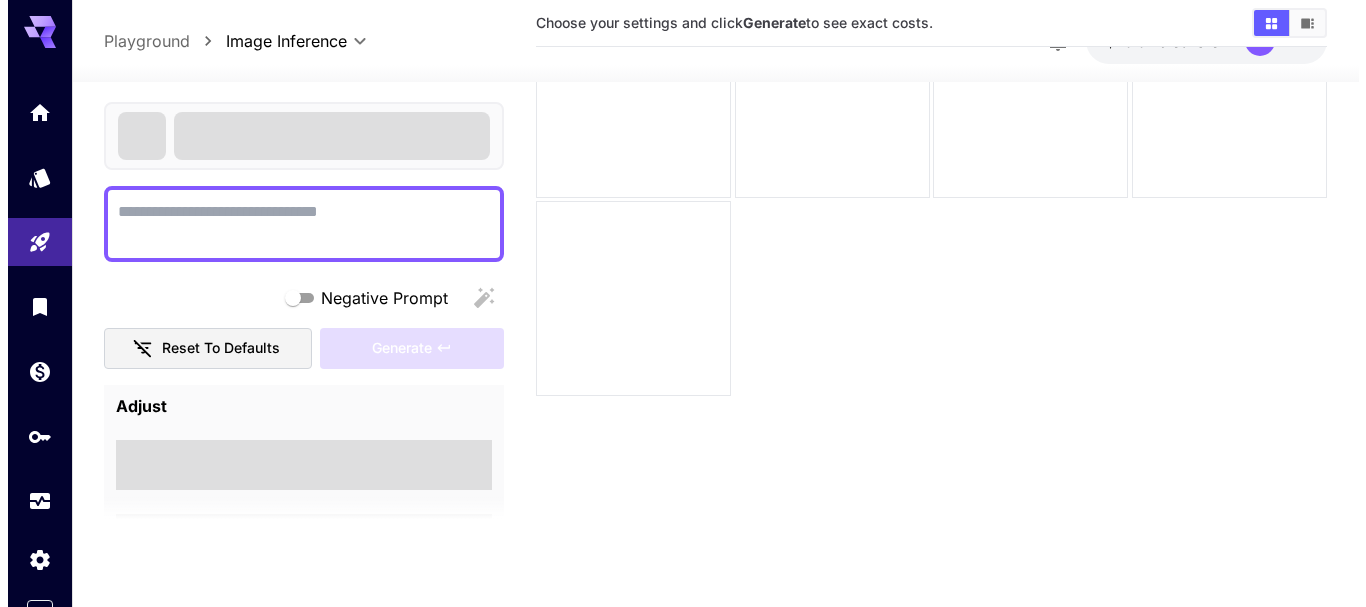 scroll, scrollTop: 158, scrollLeft: 0, axis: vertical 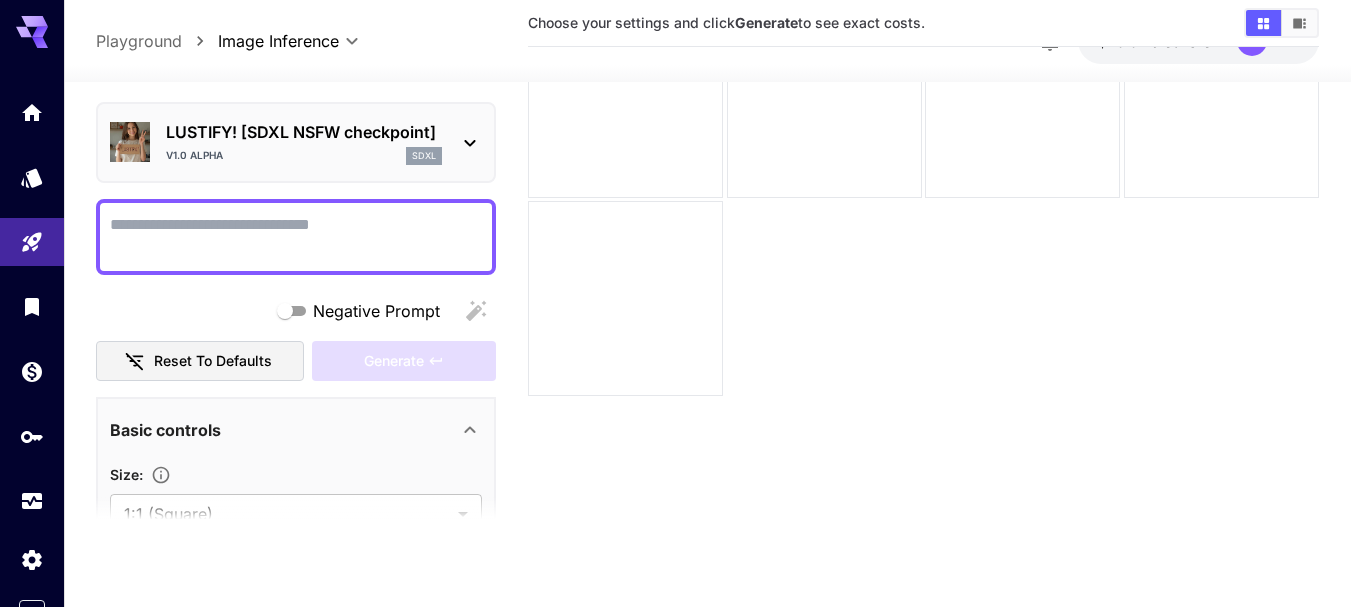 click on "LUSTIFY! [SDXL NSFW checkpoint] v1.0 alpha sdxl" at bounding box center (296, 142) 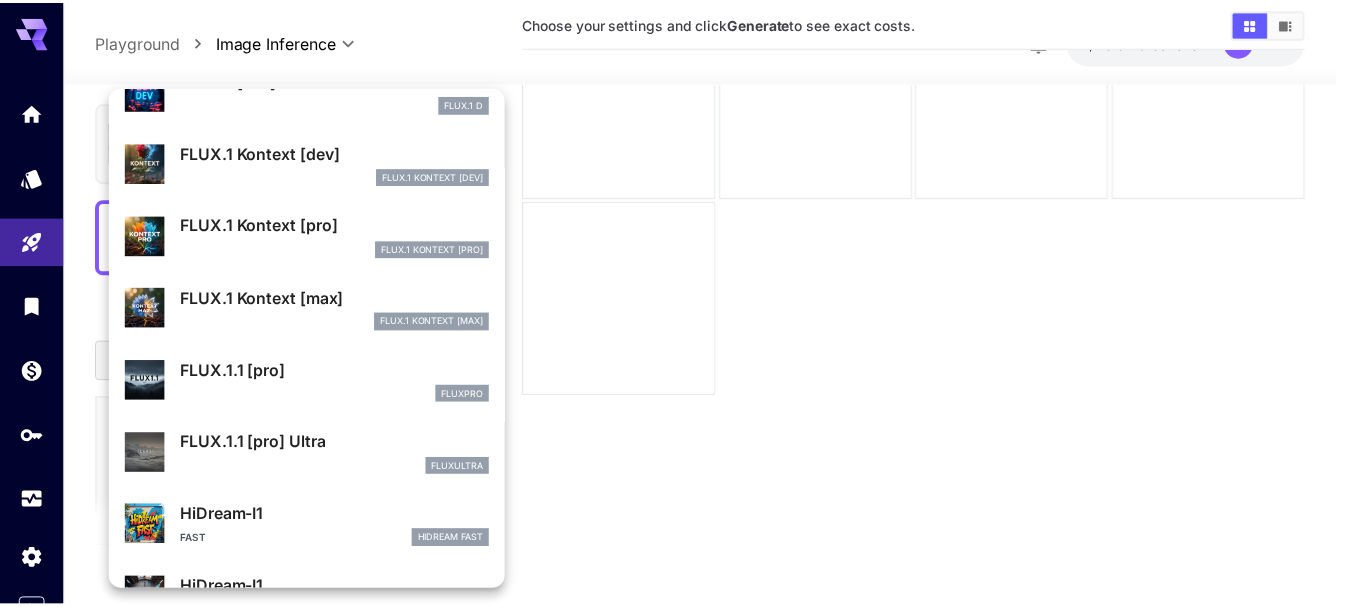 scroll, scrollTop: 0, scrollLeft: 0, axis: both 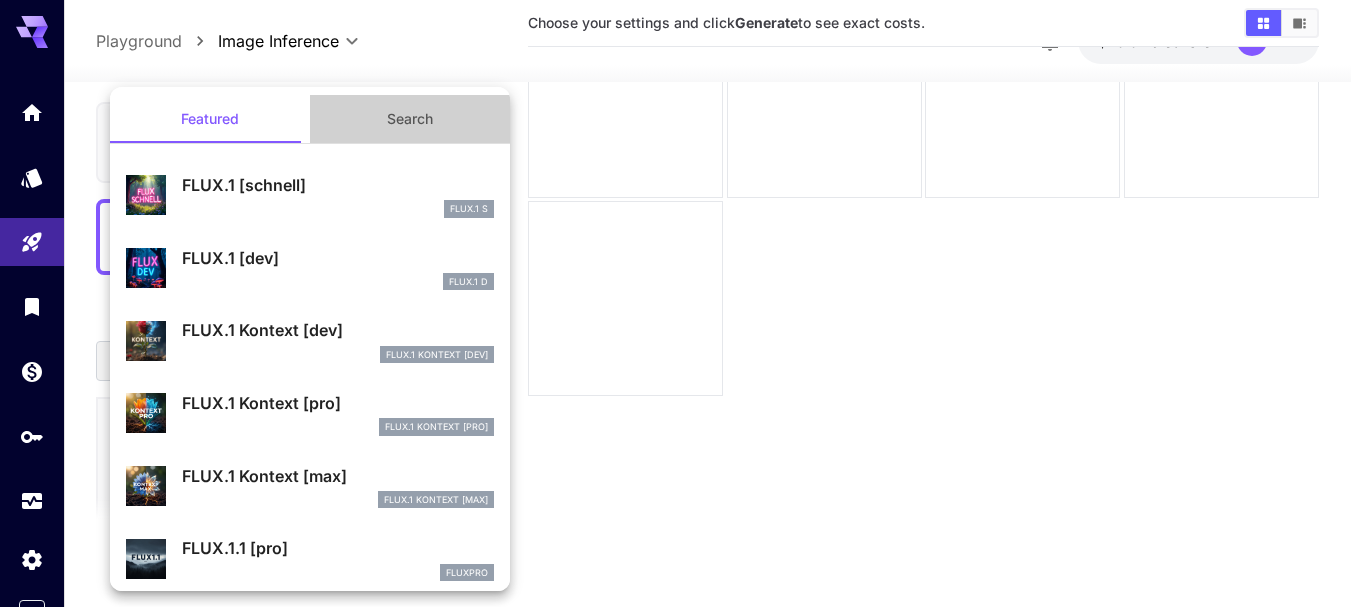 click on "Search" at bounding box center [410, 119] 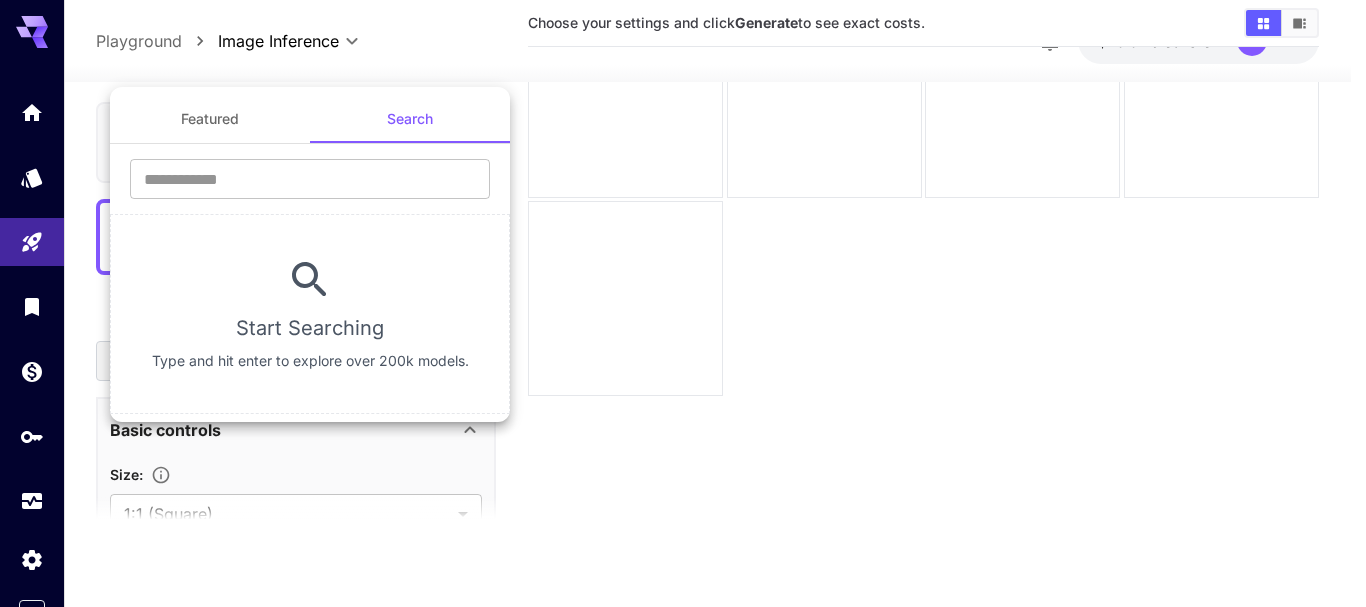 click at bounding box center [683, 303] 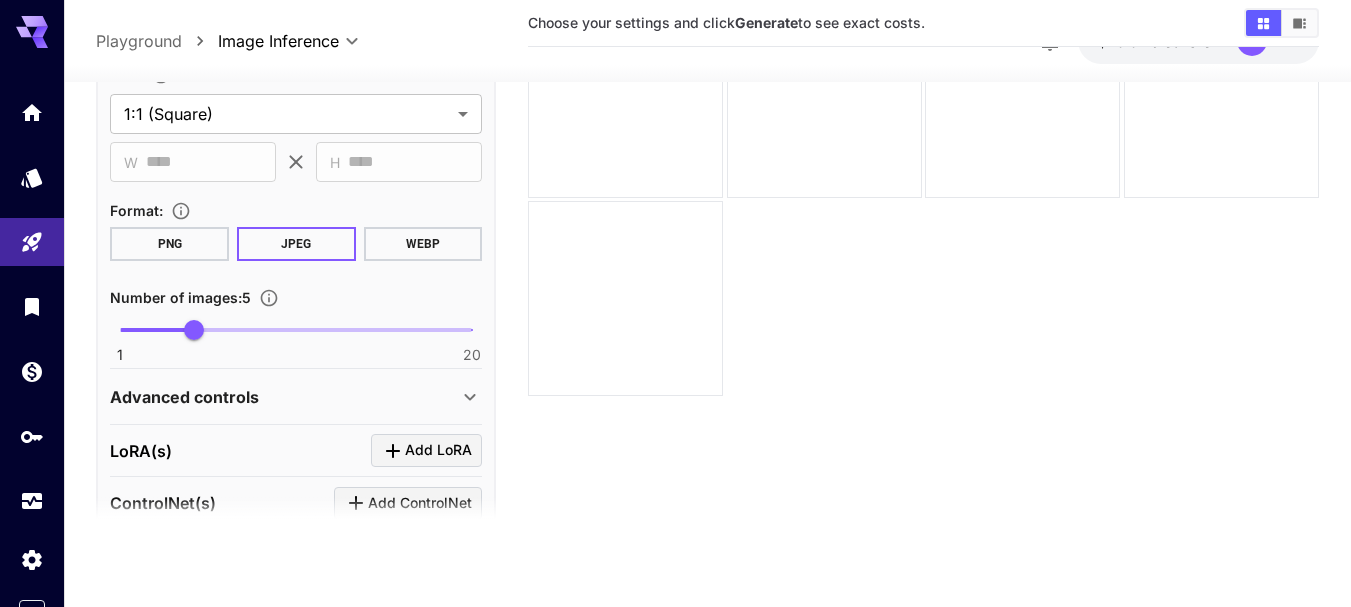 scroll, scrollTop: 703, scrollLeft: 0, axis: vertical 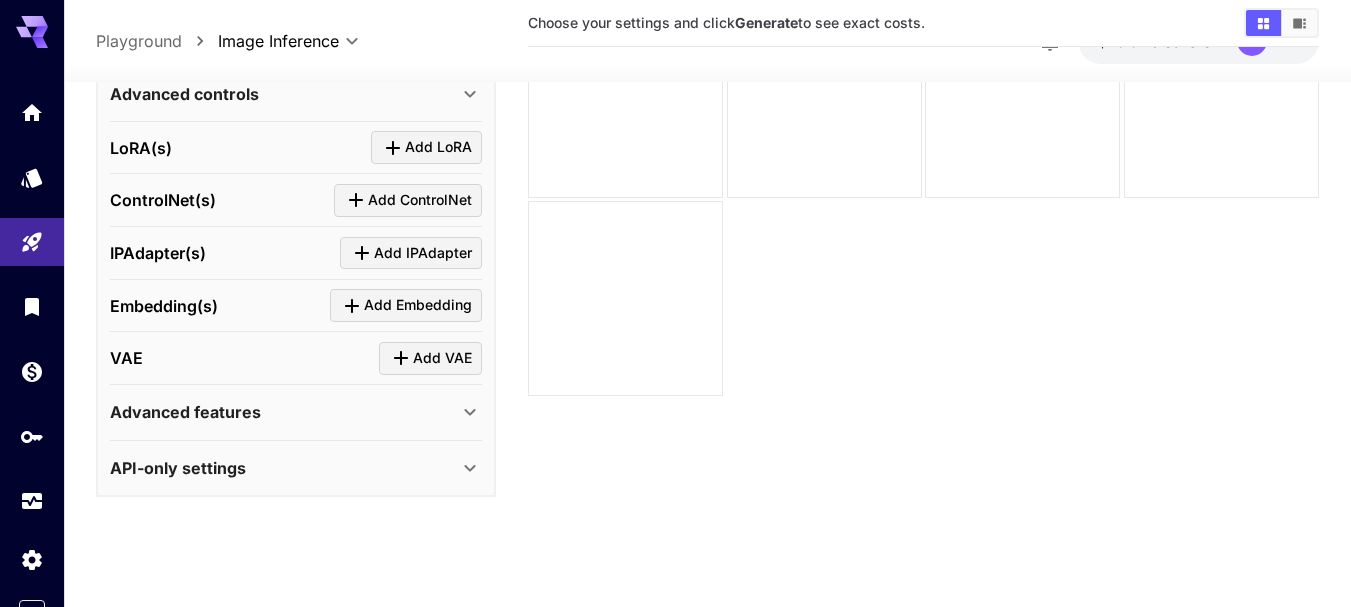 click on "API-only settings" at bounding box center (284, 468) 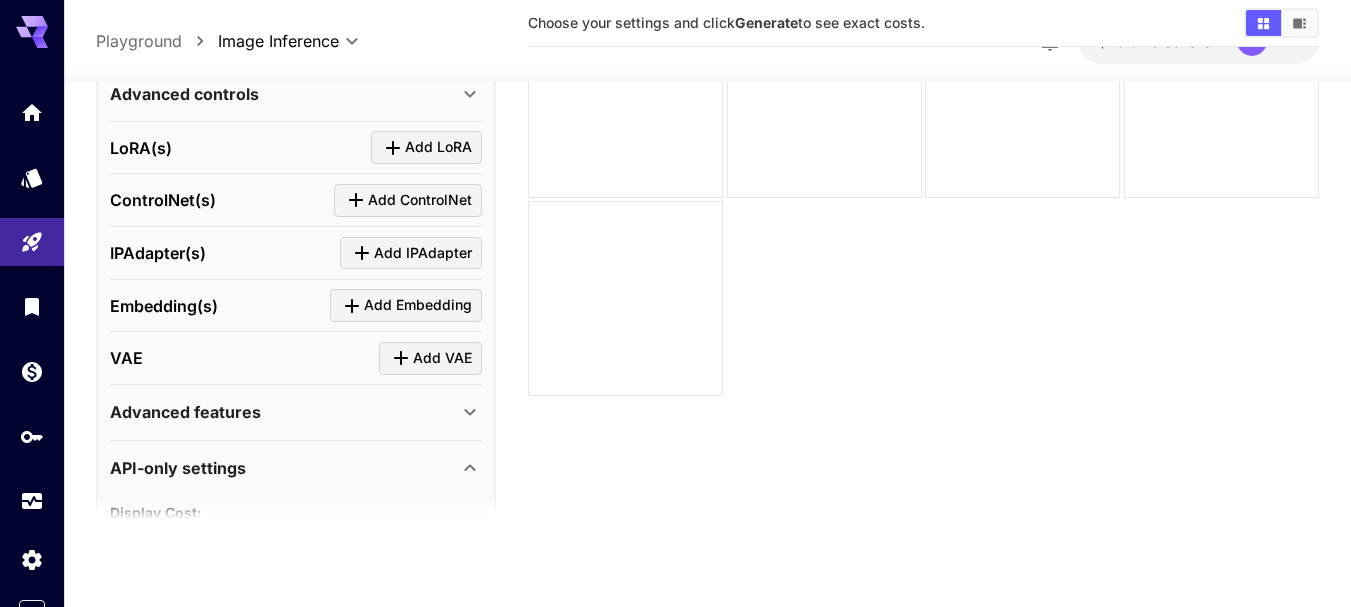 scroll, scrollTop: 0, scrollLeft: 0, axis: both 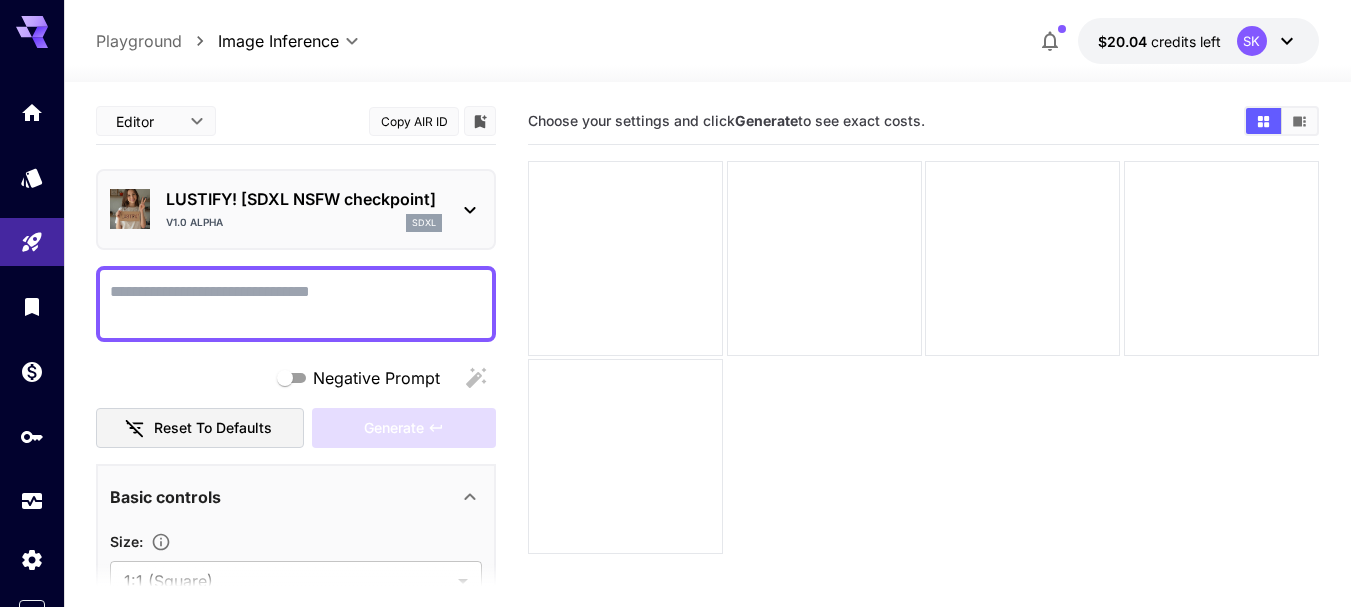 click on "Copy AIR ID" at bounding box center (414, 121) 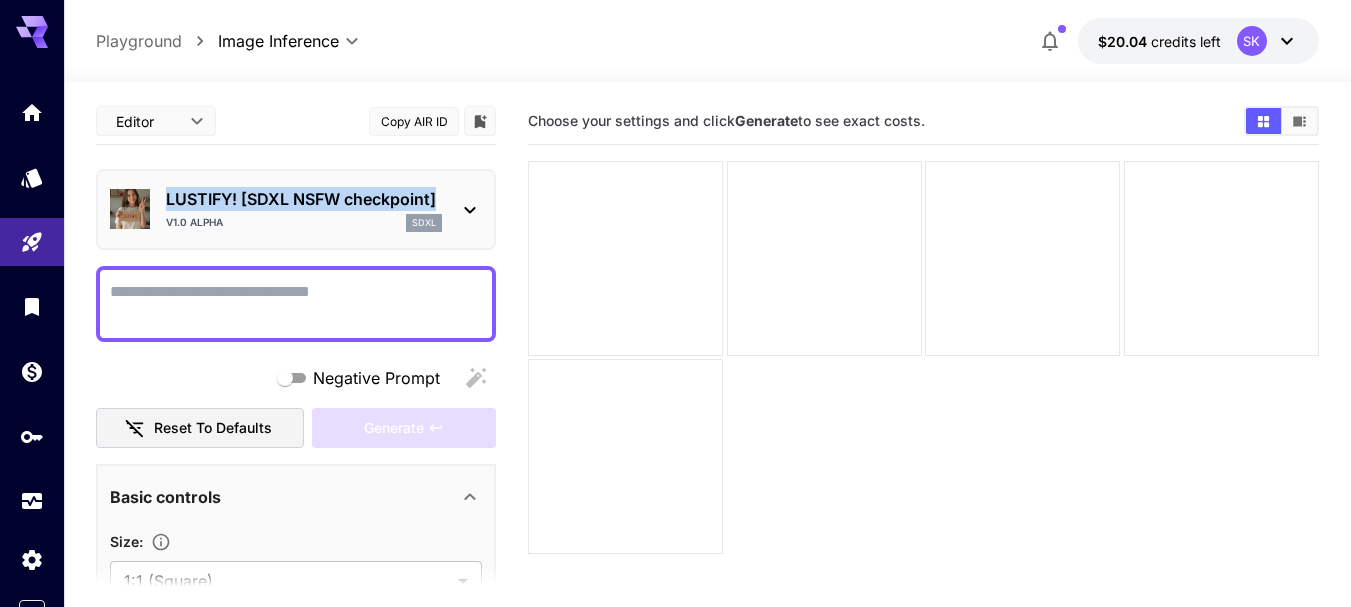 drag, startPoint x: 162, startPoint y: 190, endPoint x: 446, endPoint y: 191, distance: 284.00177 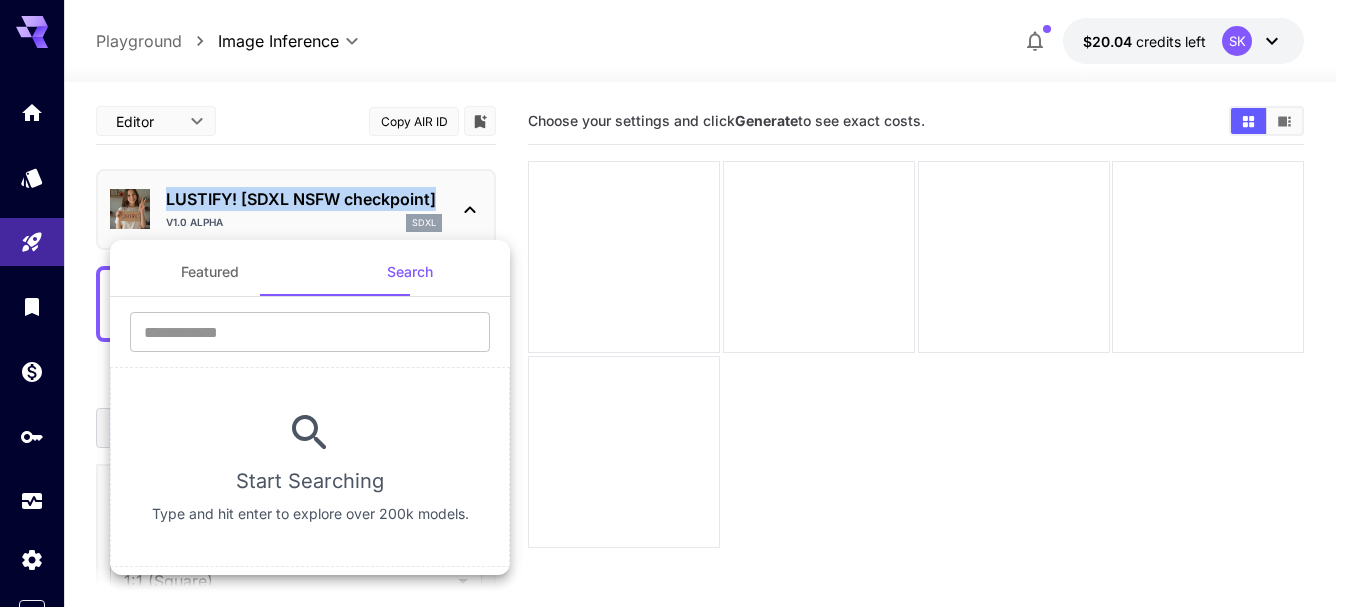 copy on "LUSTIFY! [SDXL NSFW checkpoint]" 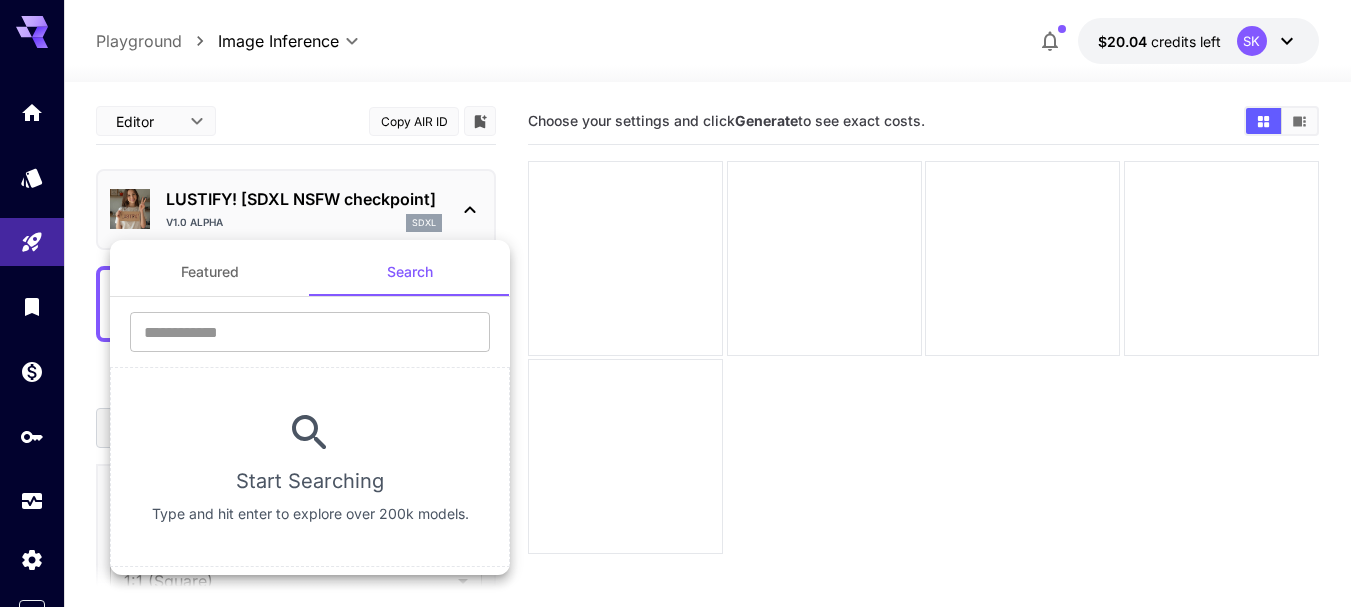 click at bounding box center [683, 303] 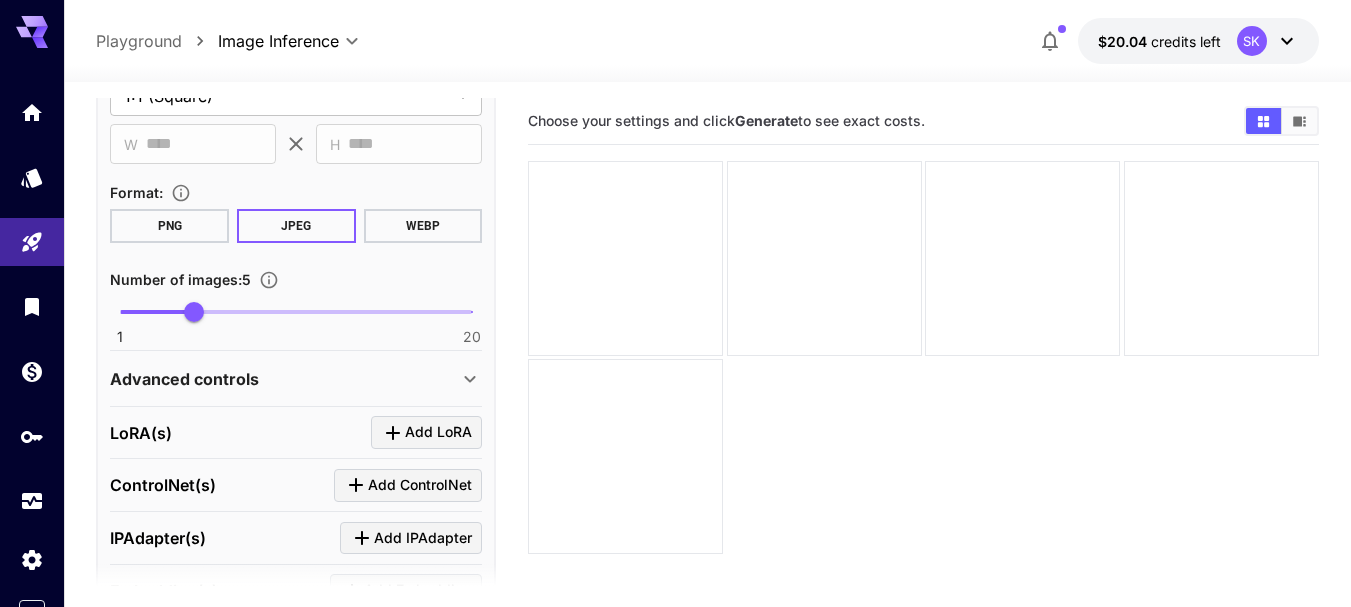 scroll, scrollTop: 600, scrollLeft: 0, axis: vertical 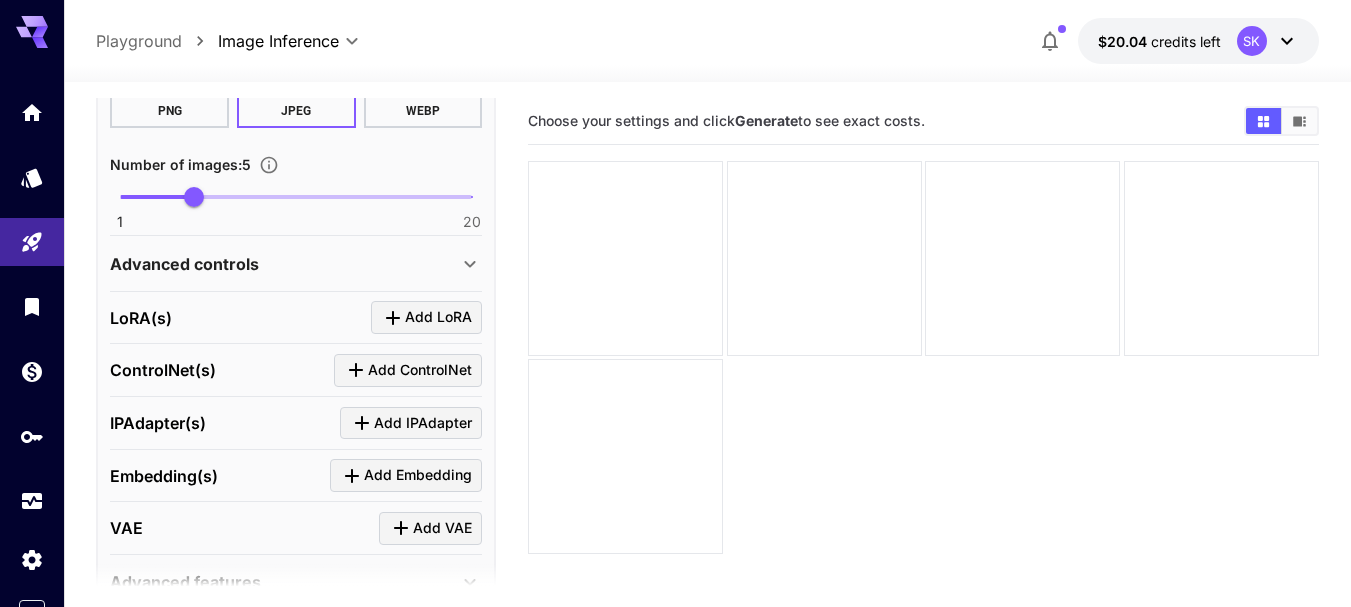 click on "20" at bounding box center (472, 222) 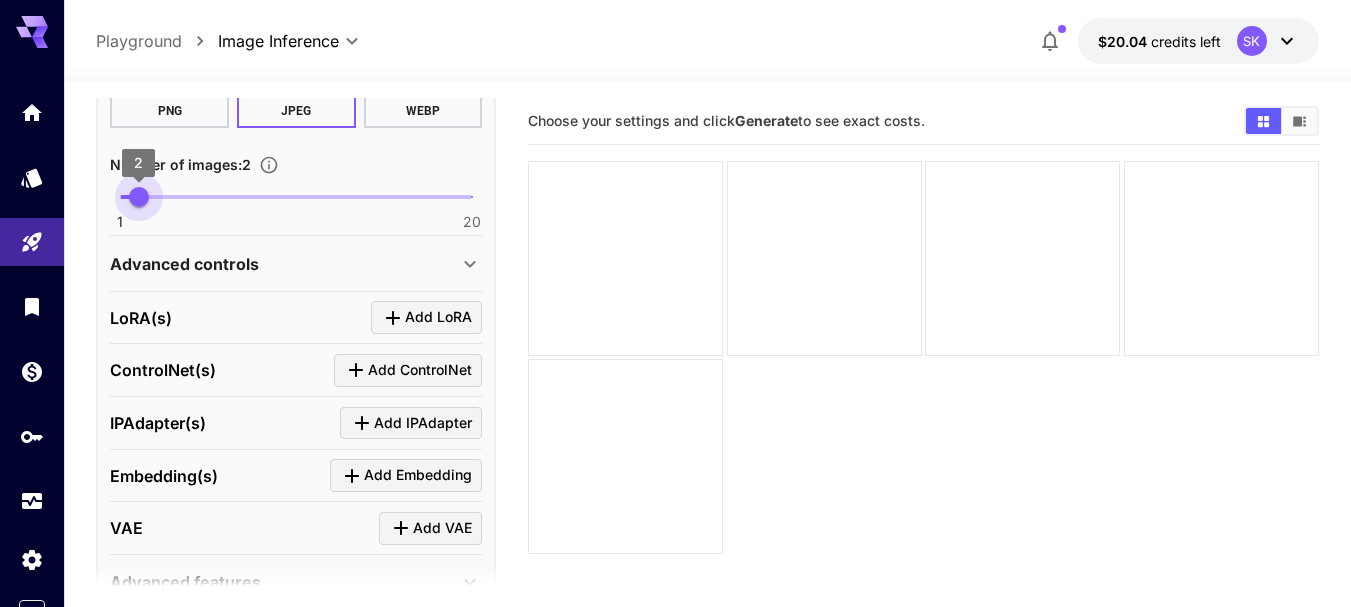 type on "*" 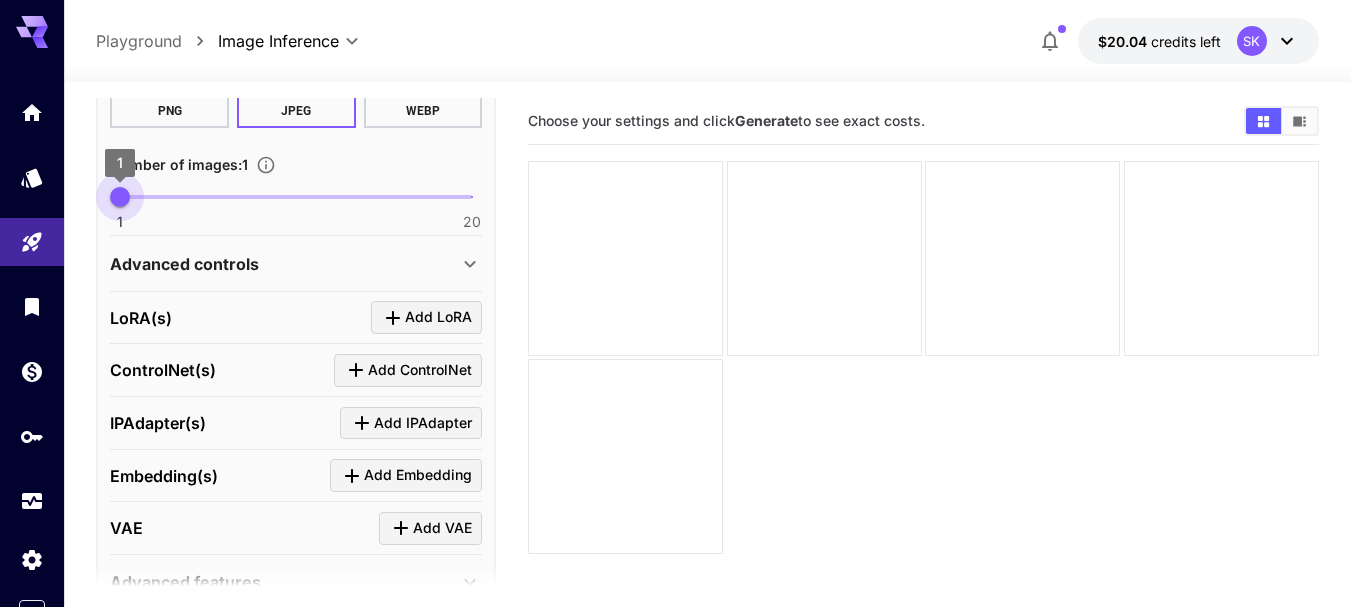 drag, startPoint x: 473, startPoint y: 209, endPoint x: 128, endPoint y: 200, distance: 345.11737 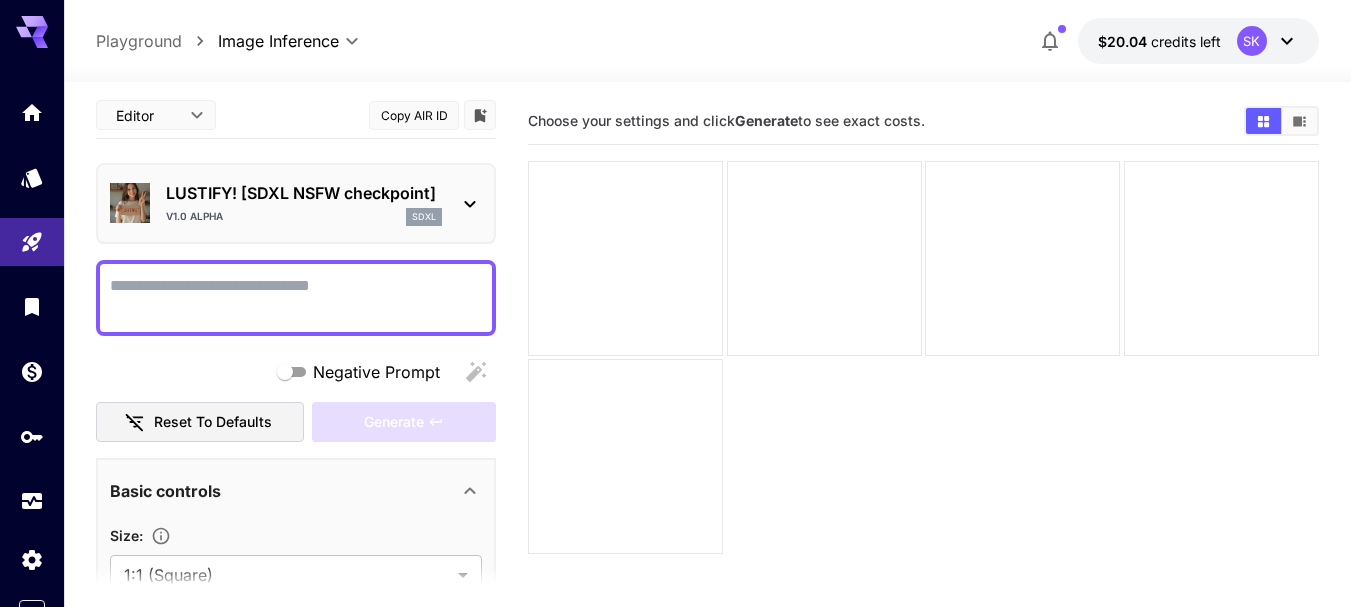 scroll, scrollTop: 0, scrollLeft: 0, axis: both 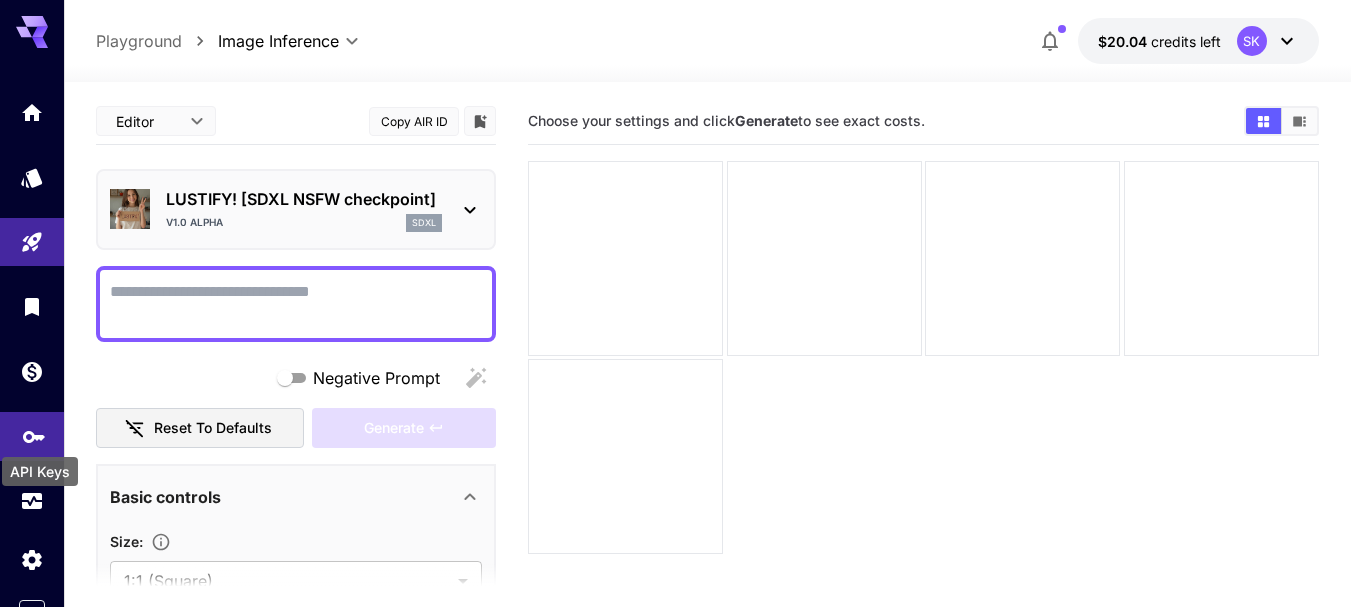 click 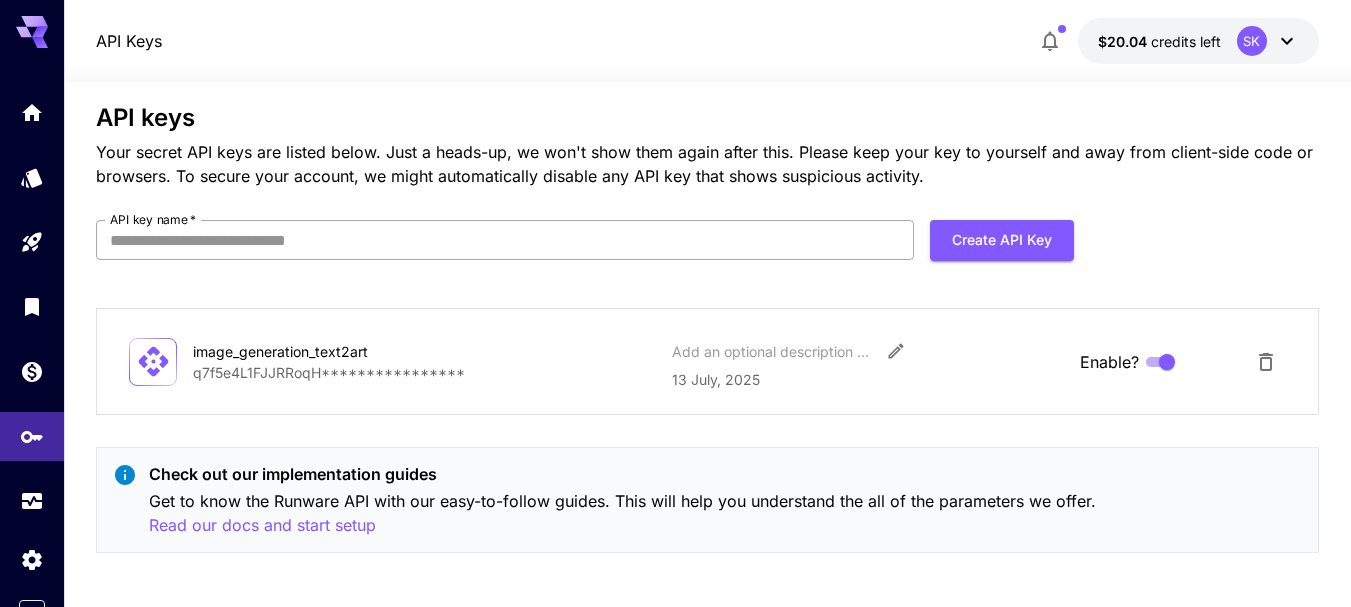 scroll, scrollTop: 28, scrollLeft: 0, axis: vertical 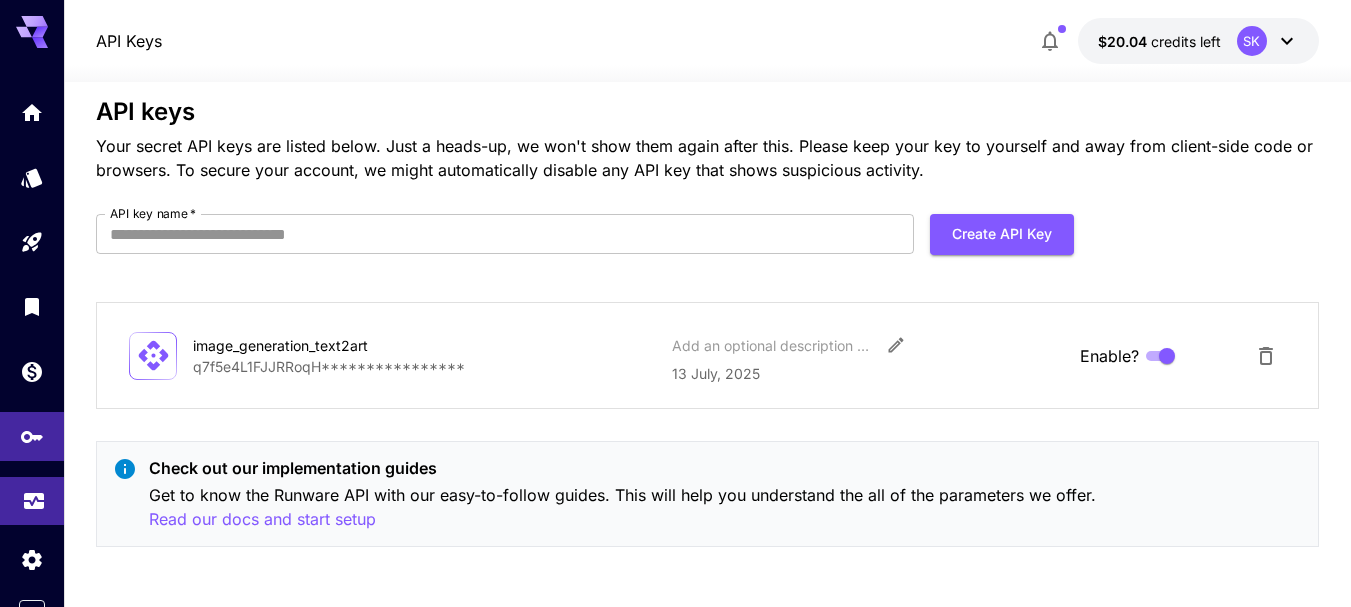 click 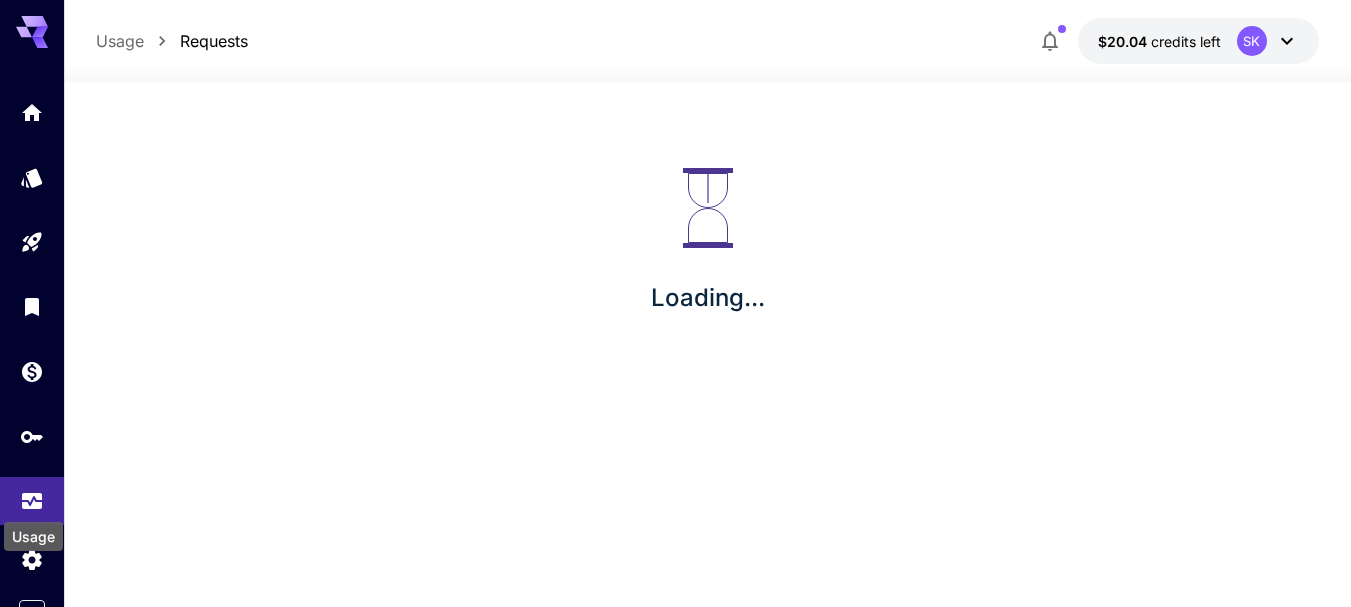 scroll, scrollTop: 0, scrollLeft: 0, axis: both 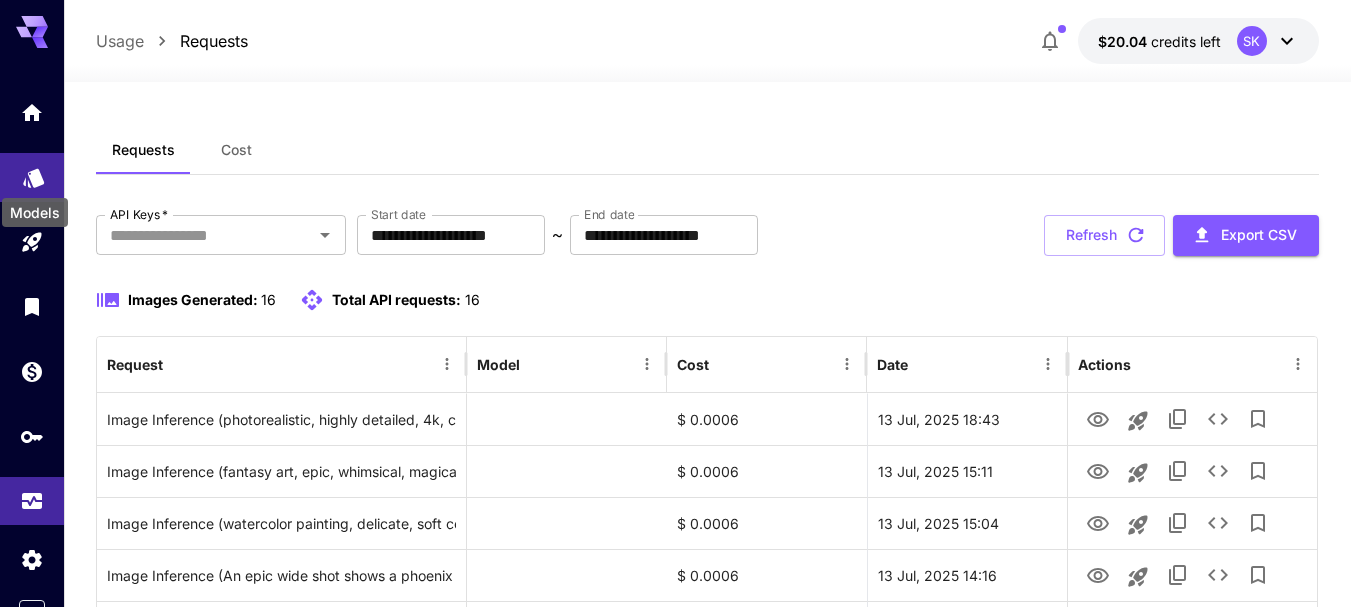 click 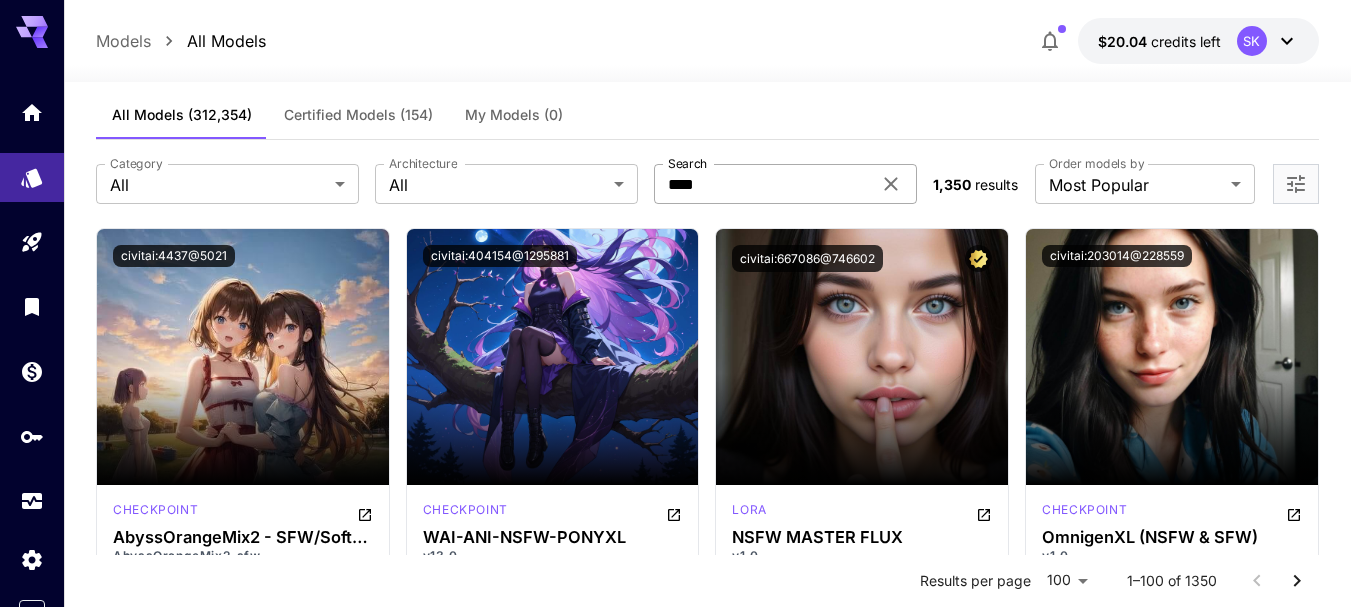 scroll, scrollTop: 100, scrollLeft: 0, axis: vertical 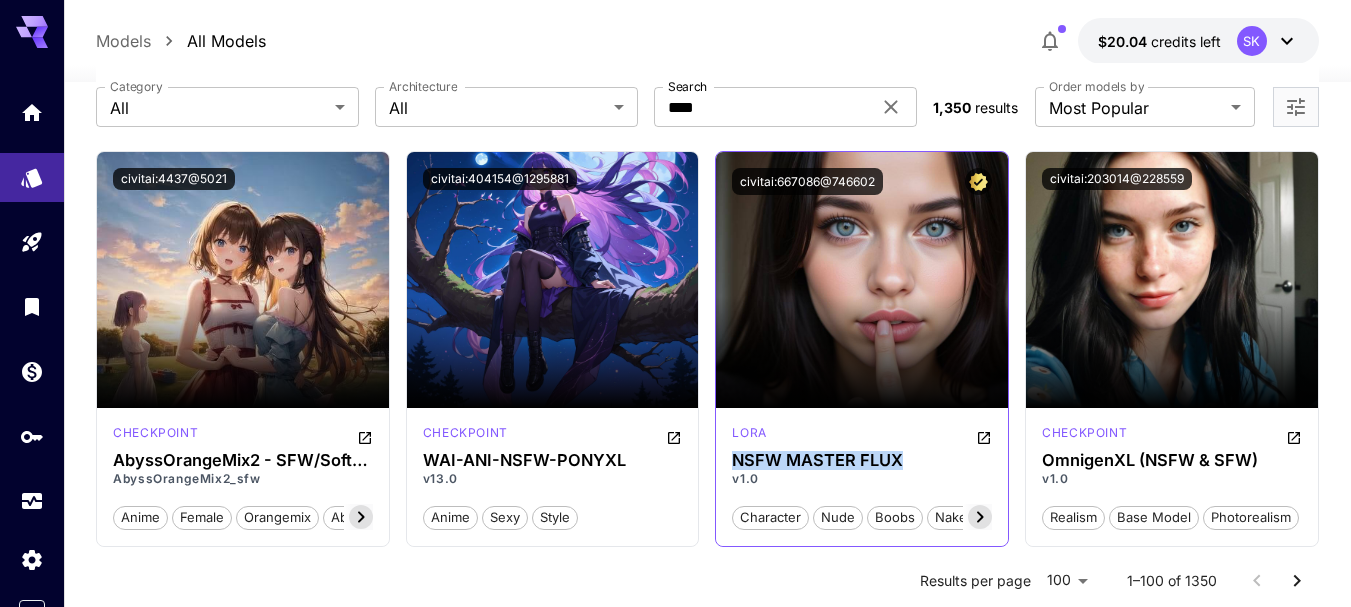 drag, startPoint x: 905, startPoint y: 459, endPoint x: 728, endPoint y: 465, distance: 177.10167 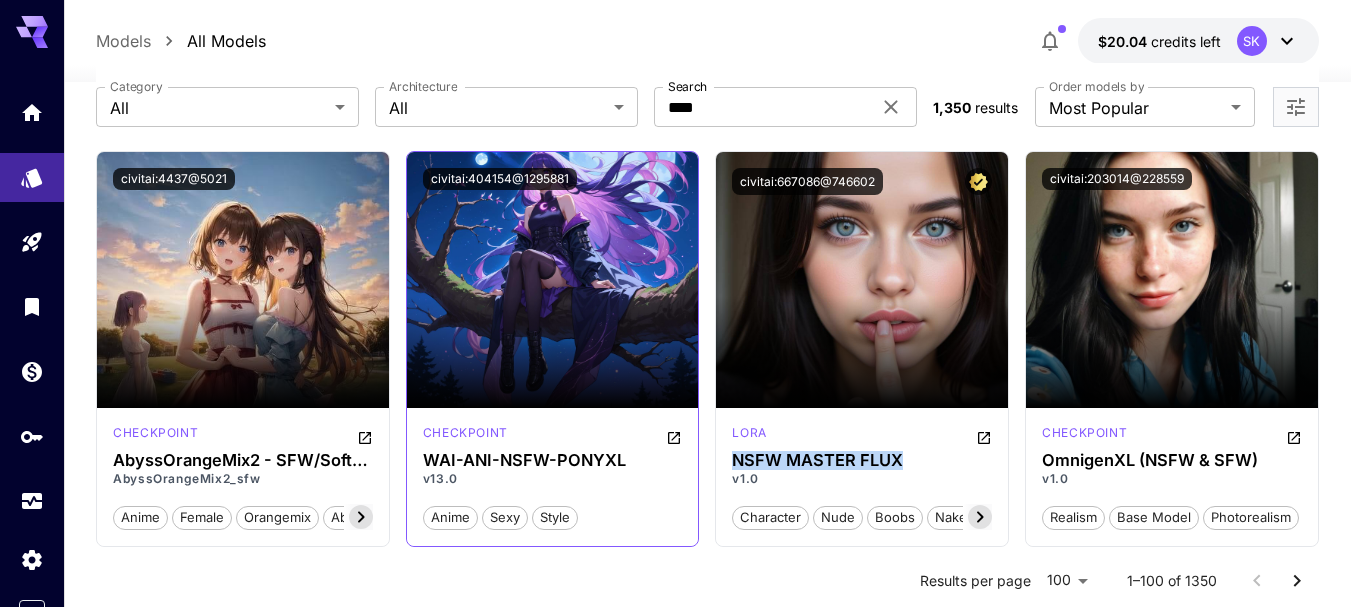 copy on "NSFW MASTER FLUX" 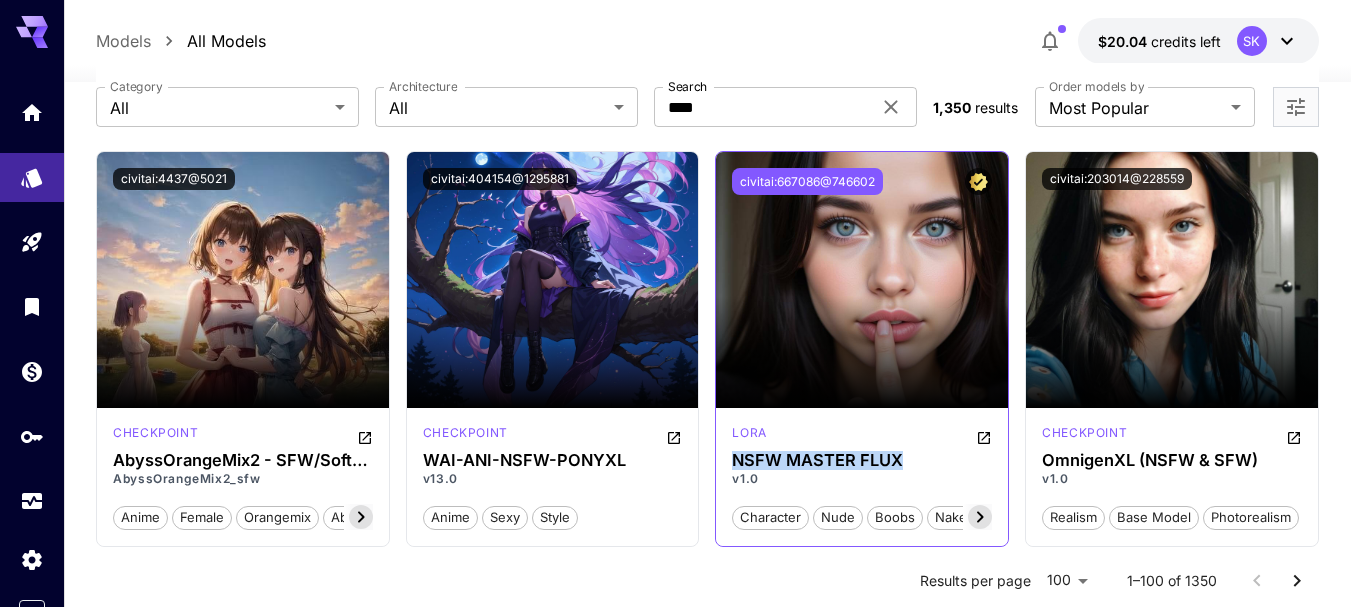 click on "civitai:667086@746602" at bounding box center [807, 181] 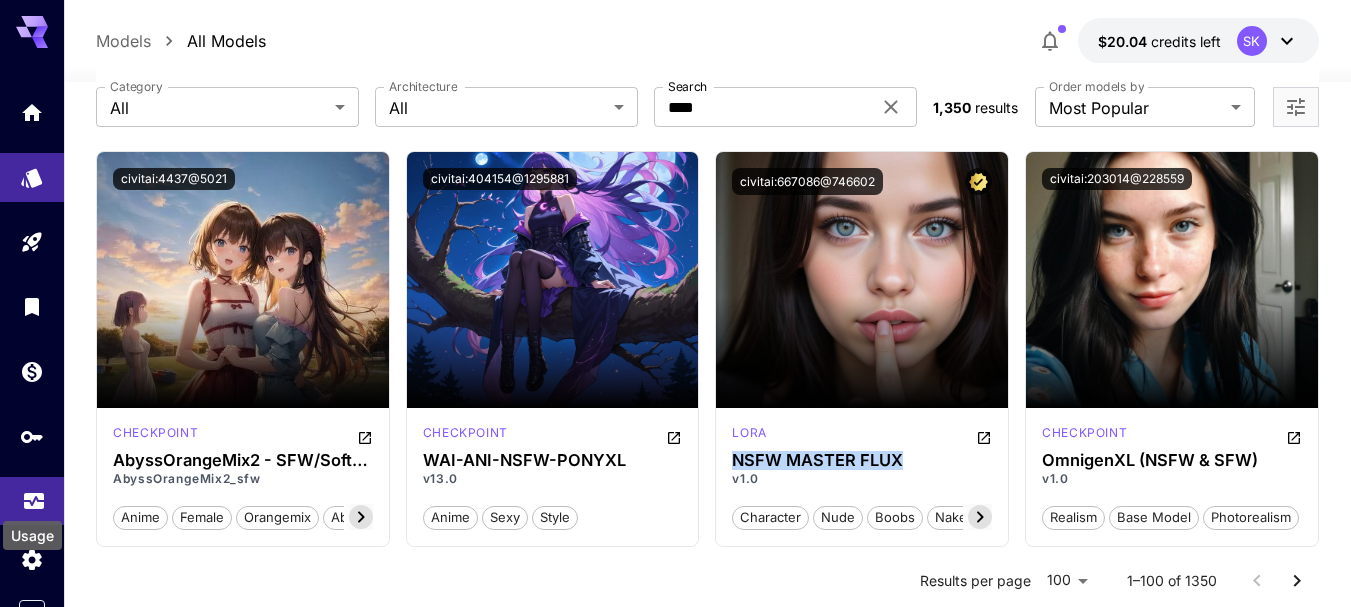 click 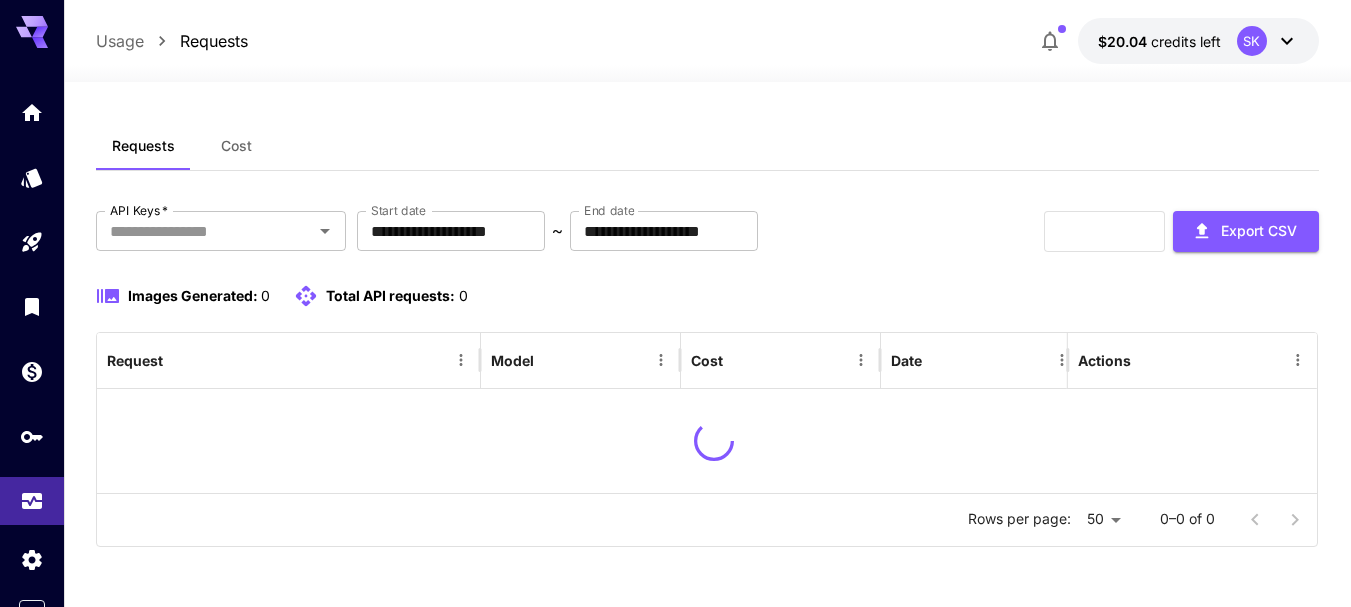 scroll, scrollTop: 0, scrollLeft: 0, axis: both 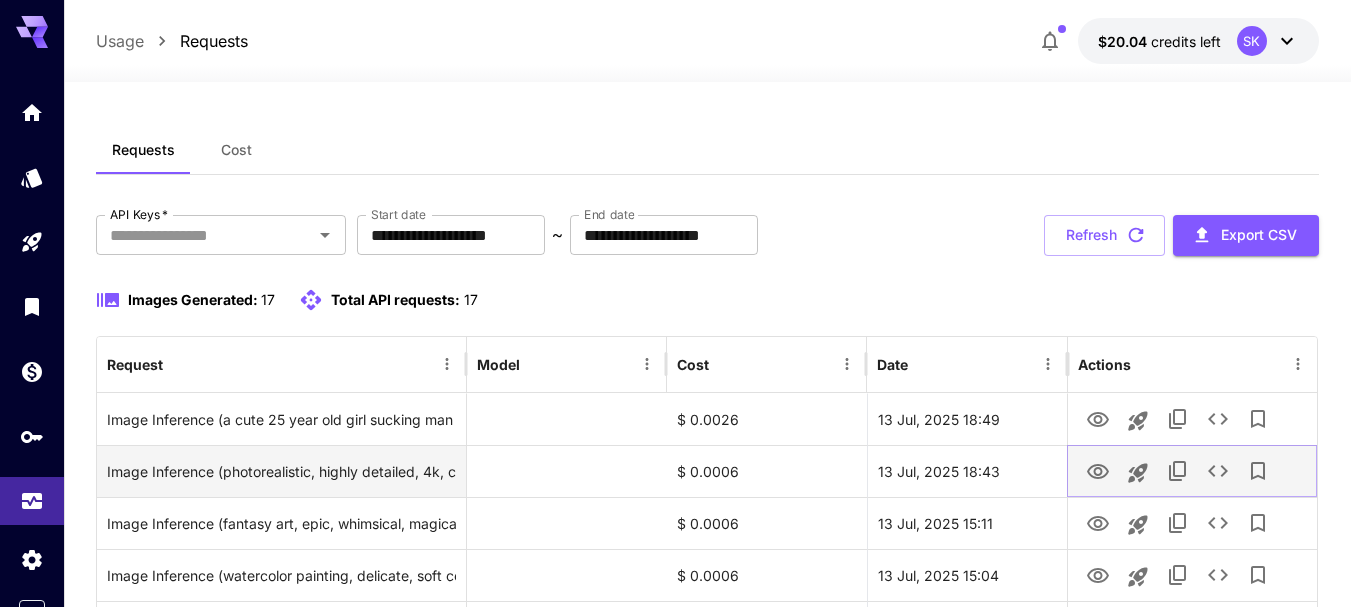 click 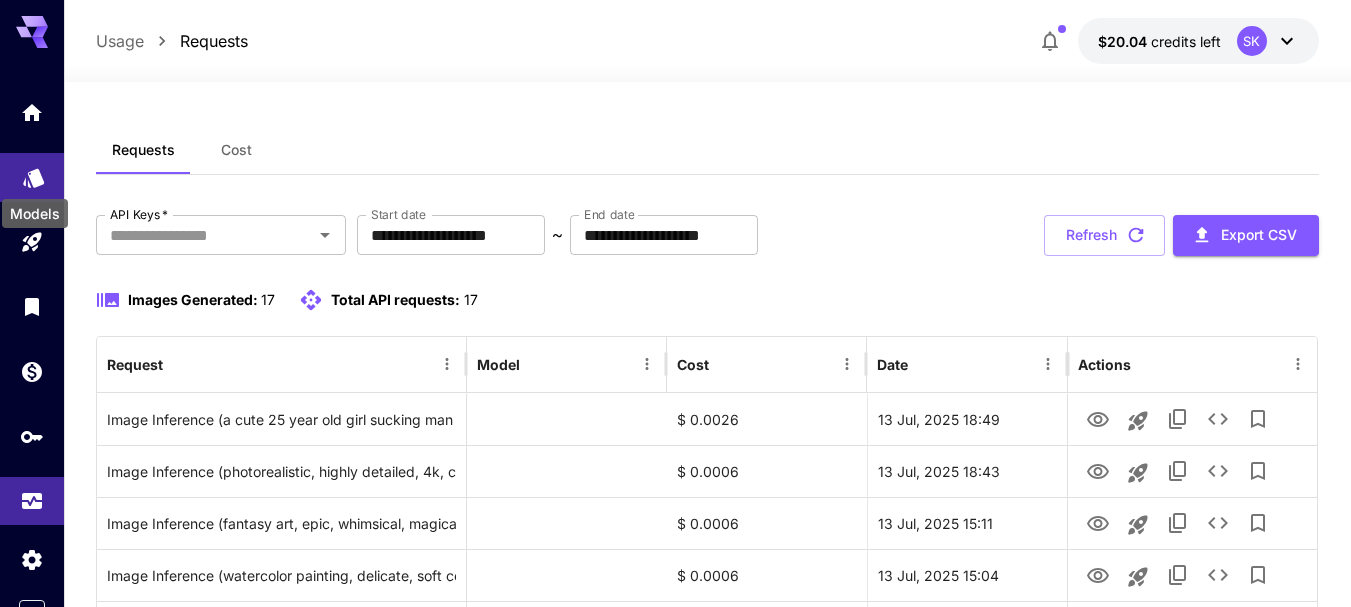 click 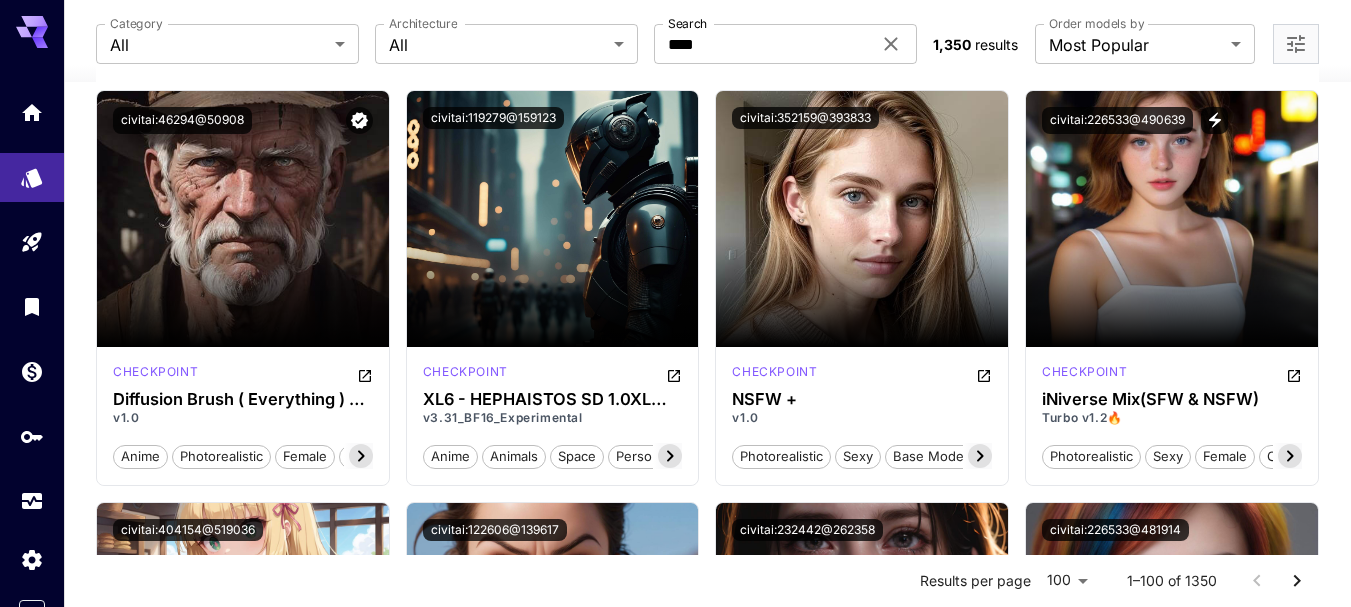 scroll, scrollTop: 2600, scrollLeft: 0, axis: vertical 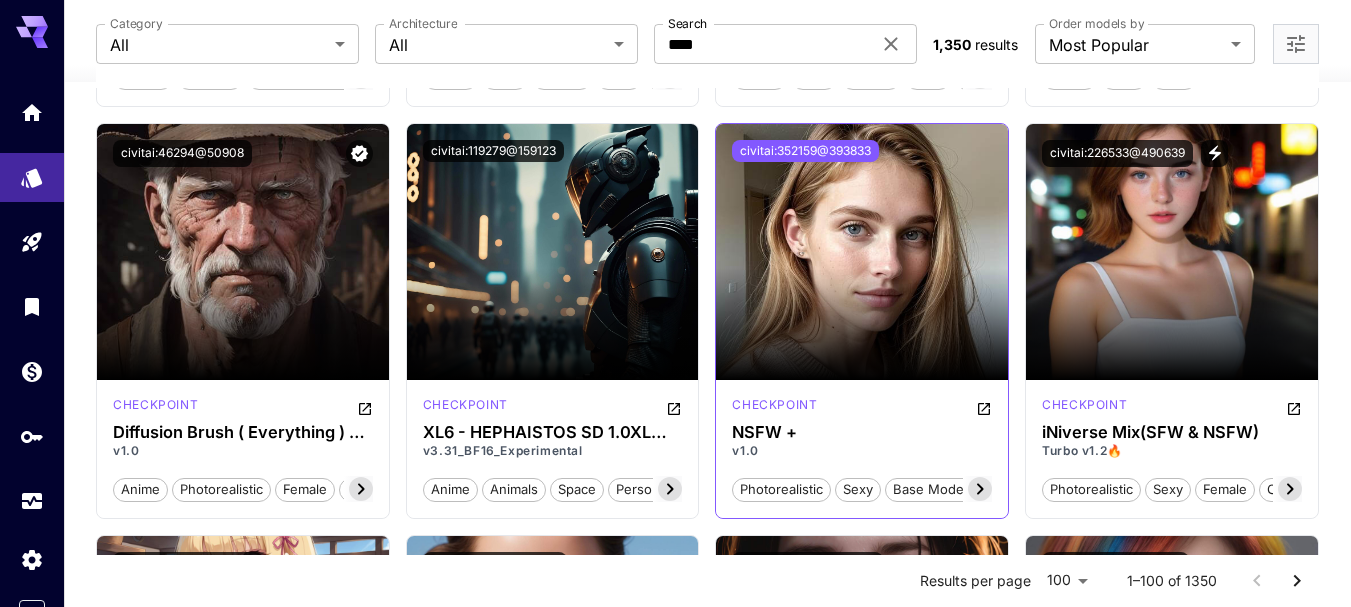 click on "civitai:352159@393833" at bounding box center [805, 151] 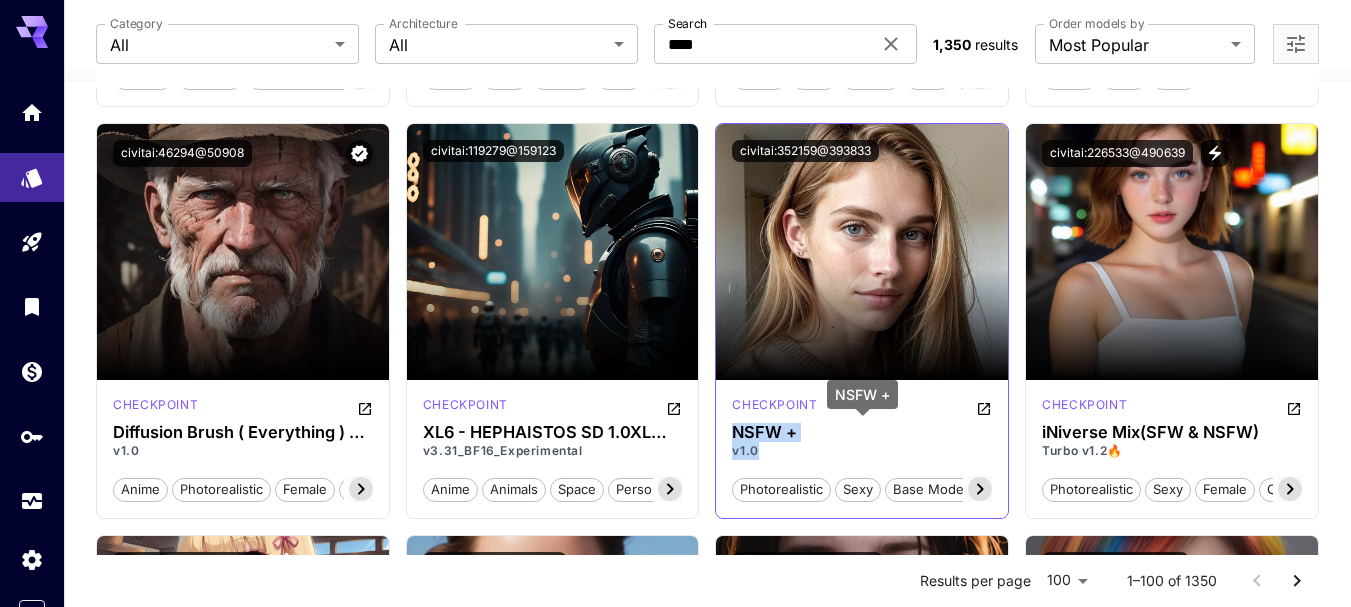 drag, startPoint x: 848, startPoint y: 447, endPoint x: 737, endPoint y: 430, distance: 112.29426 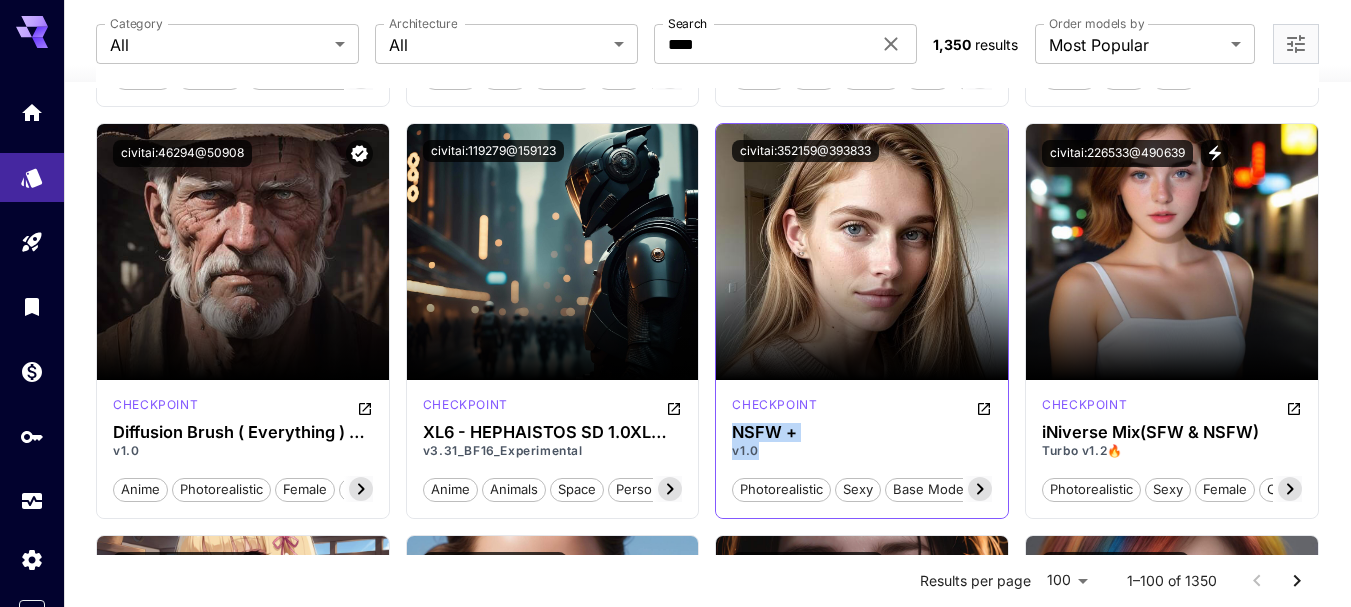 click on "v1.0" at bounding box center (862, 451) 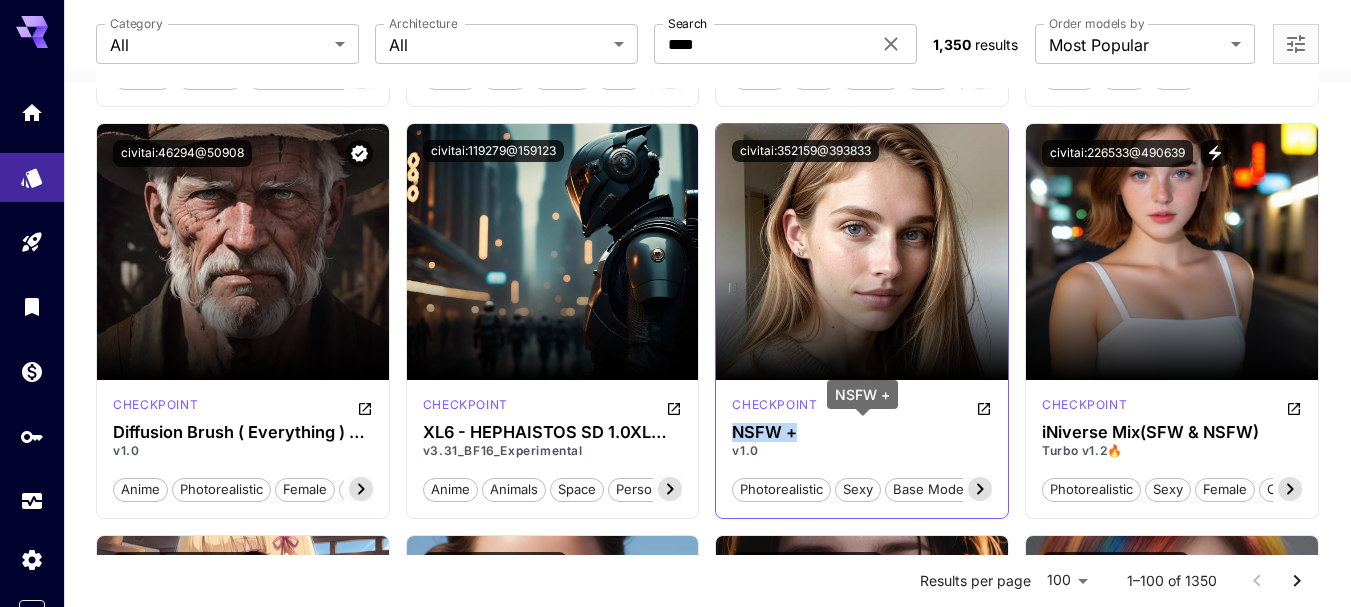 drag, startPoint x: 811, startPoint y: 425, endPoint x: 732, endPoint y: 430, distance: 79.15807 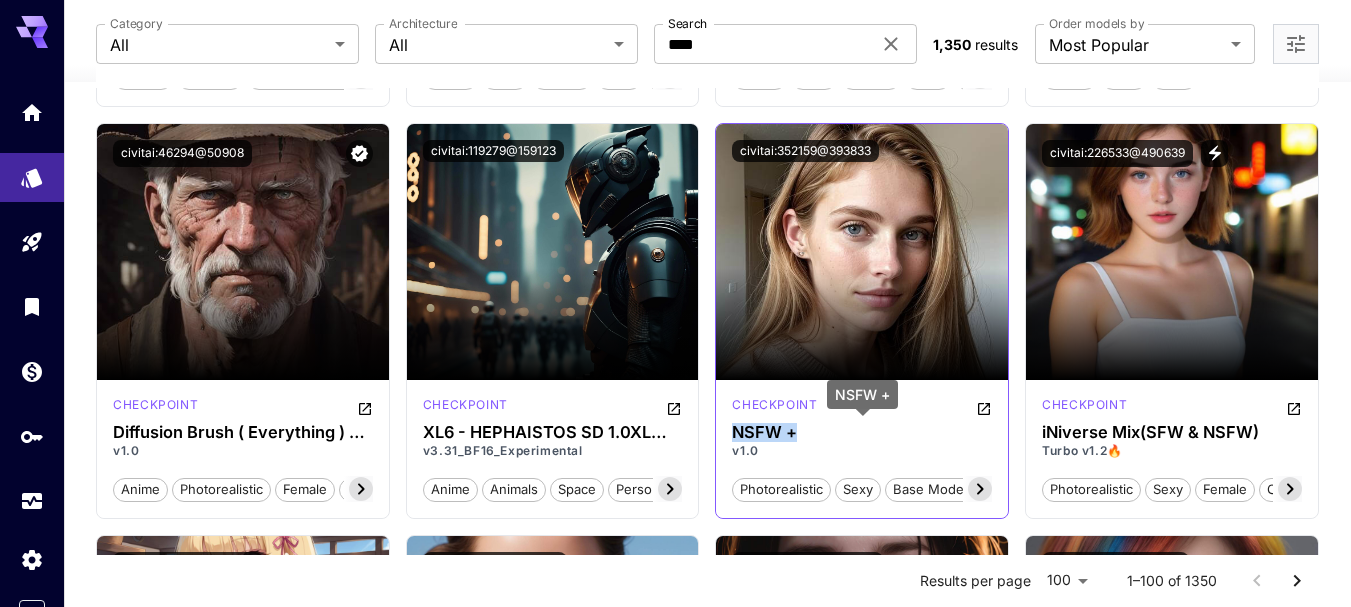 copy on "NSFW +" 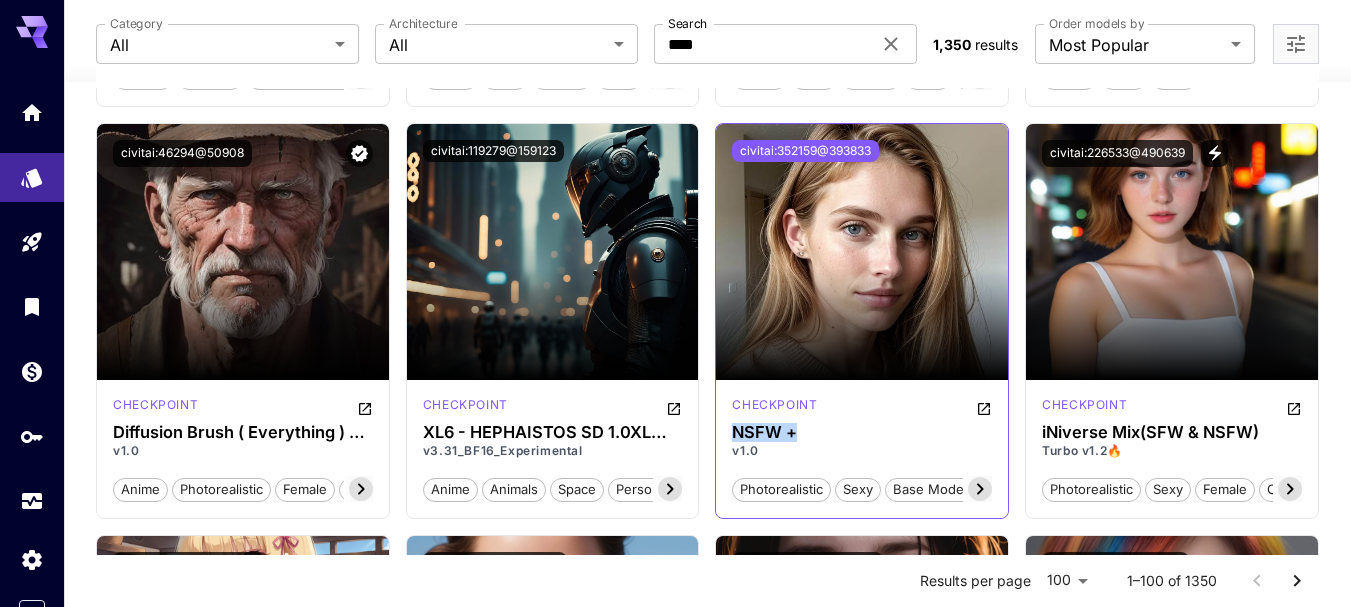 click on "civitai:352159@393833" at bounding box center (805, 151) 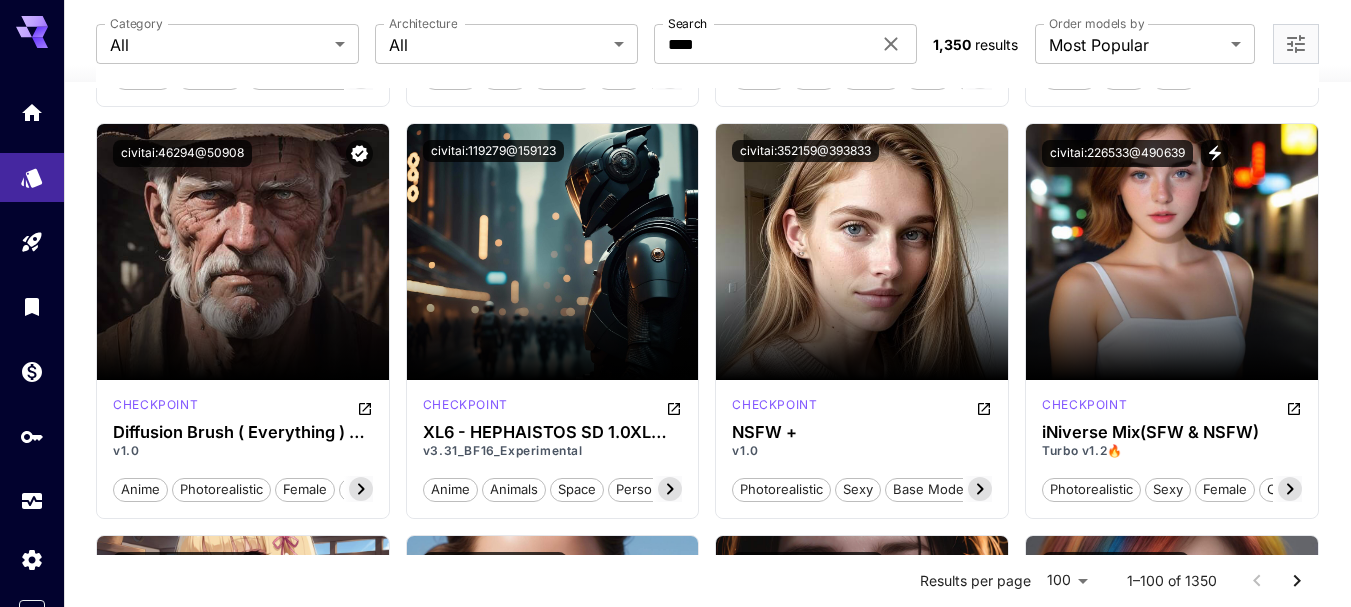 click on "Launch in Playground civitai:[USERID]@[ID] checkpoint WAI-ANI-NSFW-PONYXL v6.0 anime sexy style Launch in Playground civitai:[USERID]@[ID] checkpoint WAI-ANI-NSFW-PONYXL v8.0 anime sexy style Launch in Playground civitai:[USERID]@[ID] checkpoint WAI-ANI-NSFW-PONYXL v12 anime sexy style Launch in Playground civitai:[USERID]@[ID] checkpoint DynaVision XL - All-in-one stylized 3D SFW and NSFW output, no refiner needed! Beta_0.4.1.1-BakedVAE anime 3d sexy base model stylized girls Launch in Playground civitai:[USERID]@[ID] checkpoint LUSTIFY! [SDXL NSFW checkpoint] v2.0 alpha sexy porn nude base model photo woman sex blowjob general use erotic nsfw photorealisic Launch in Playground civitai:[USERID]@[ID] checkpoint LUSTIFY! [SDXL NSFW checkpoint] v4.0 alpha sexy porn nude base model photo woman sex blowjob general use erotic nsfw photorealisic Launch in Playground civitai:[USERID]@[ID] checkpoint LUSTIFY! [SDXL NSFW checkpoint] v1.0 alpha sexy porn nude base model photo woman sex blowjob general use erotic nsfw" at bounding box center [707, 5823] 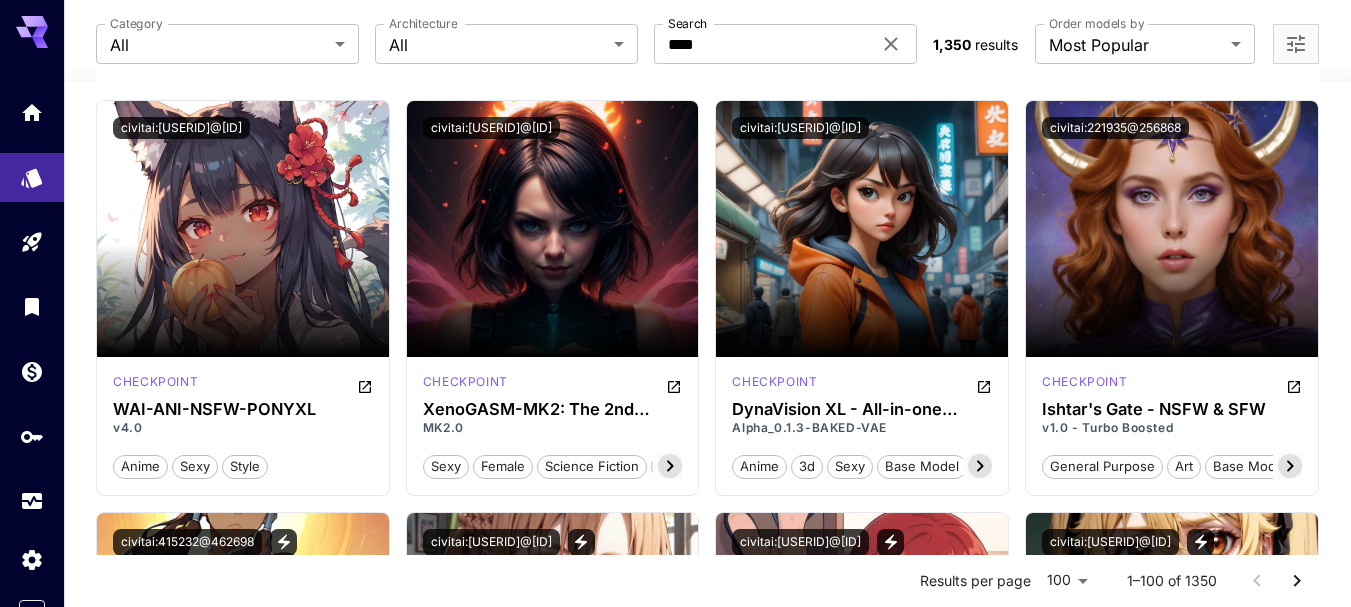 scroll, scrollTop: 8968, scrollLeft: 0, axis: vertical 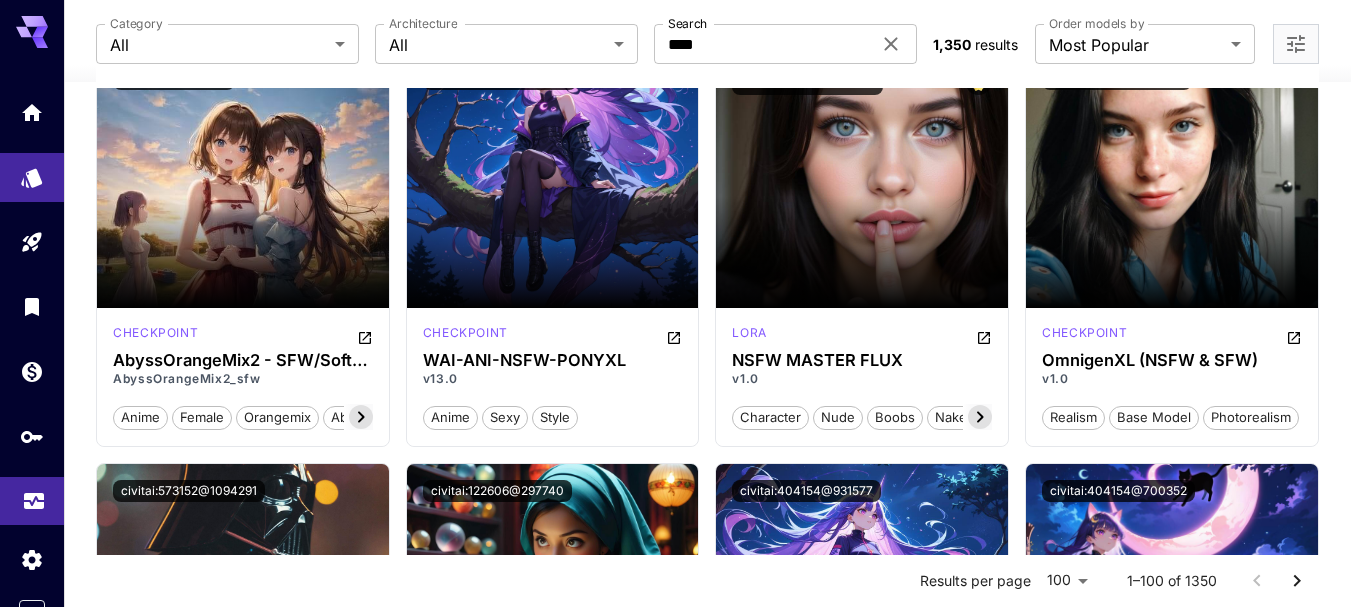 click 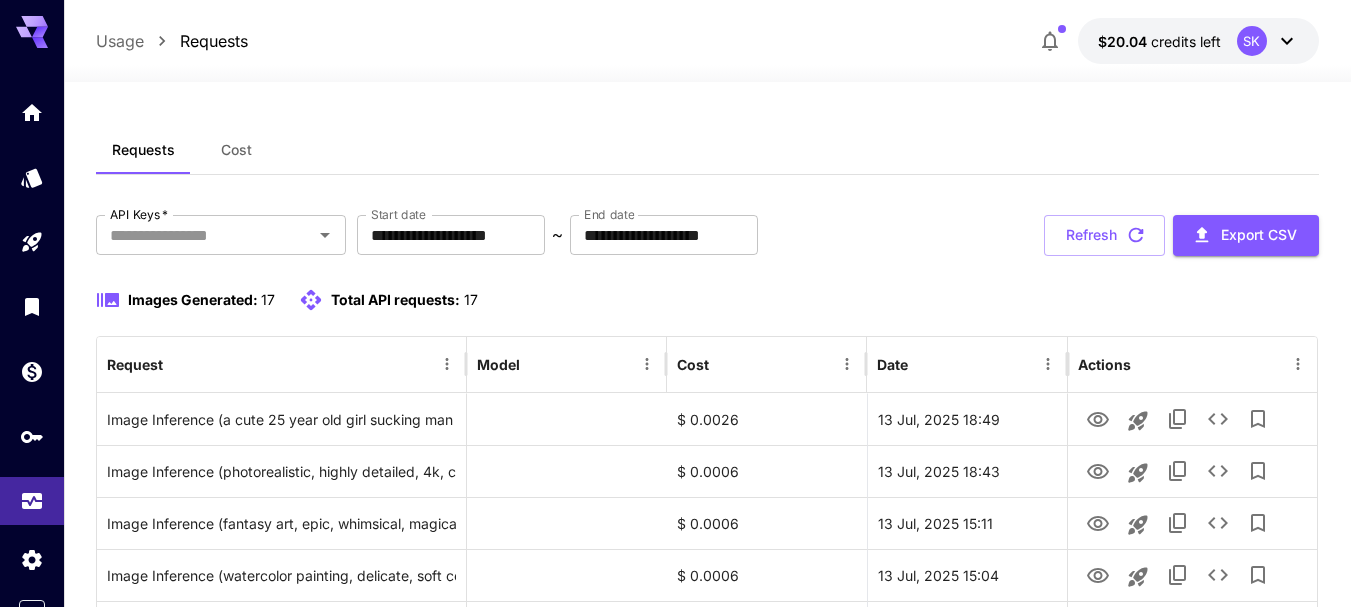 scroll, scrollTop: 4, scrollLeft: 0, axis: vertical 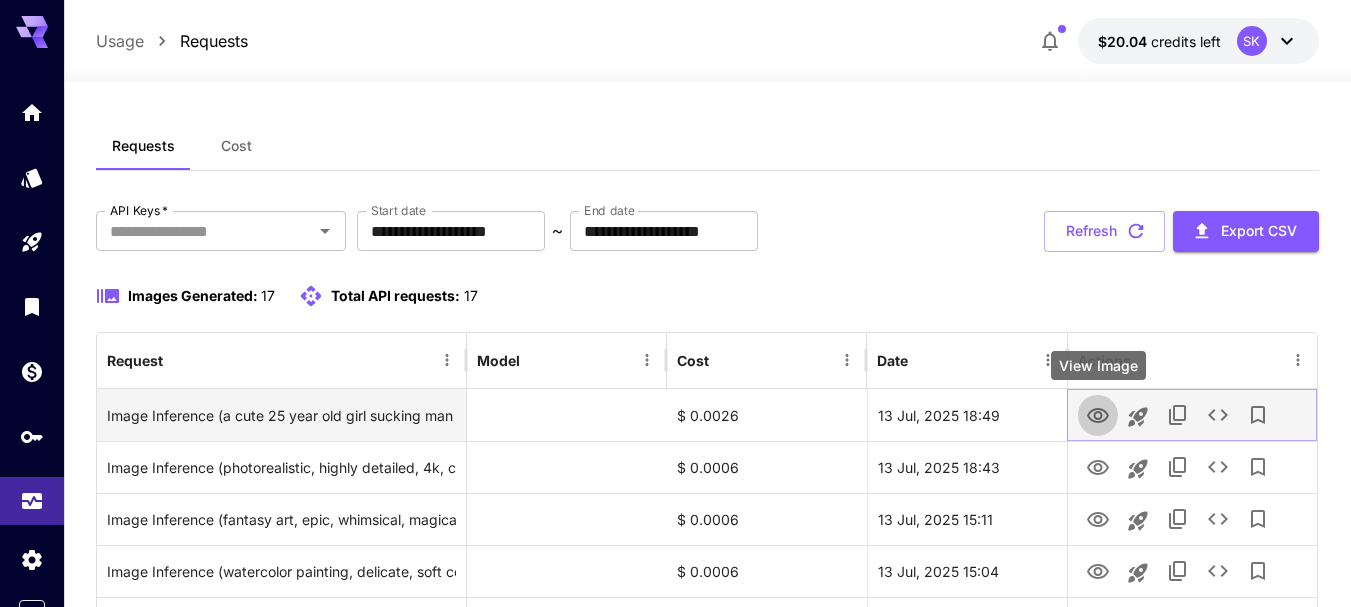 click 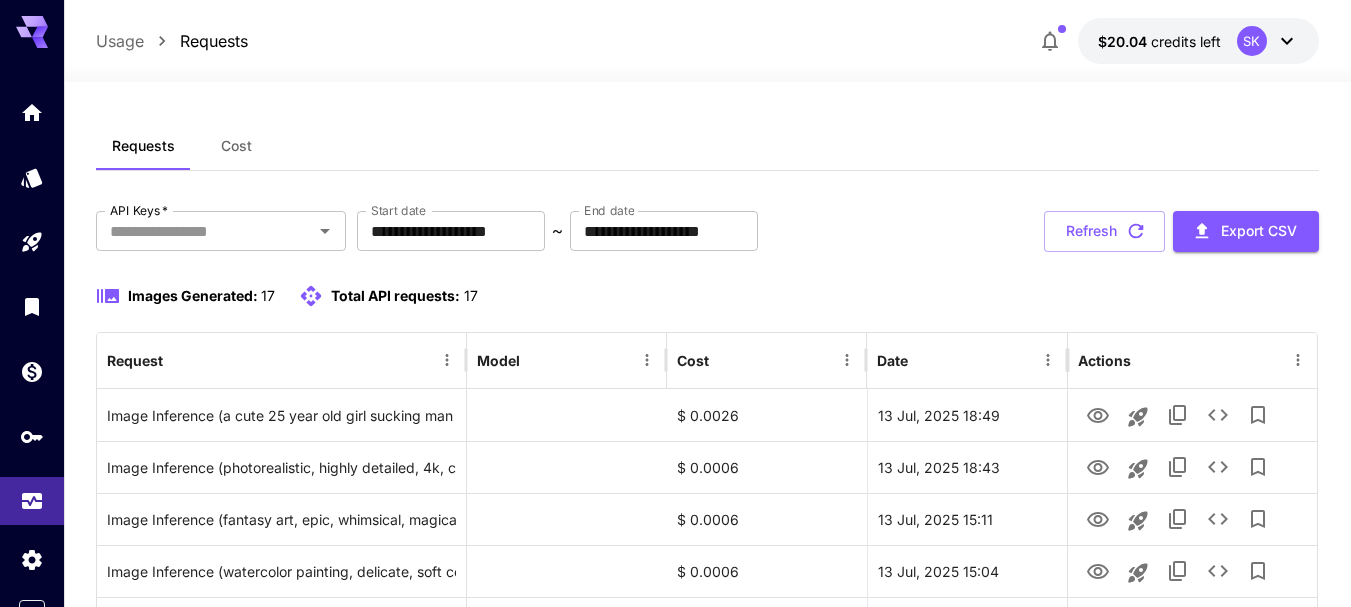 click on "**********" at bounding box center (707, 732) 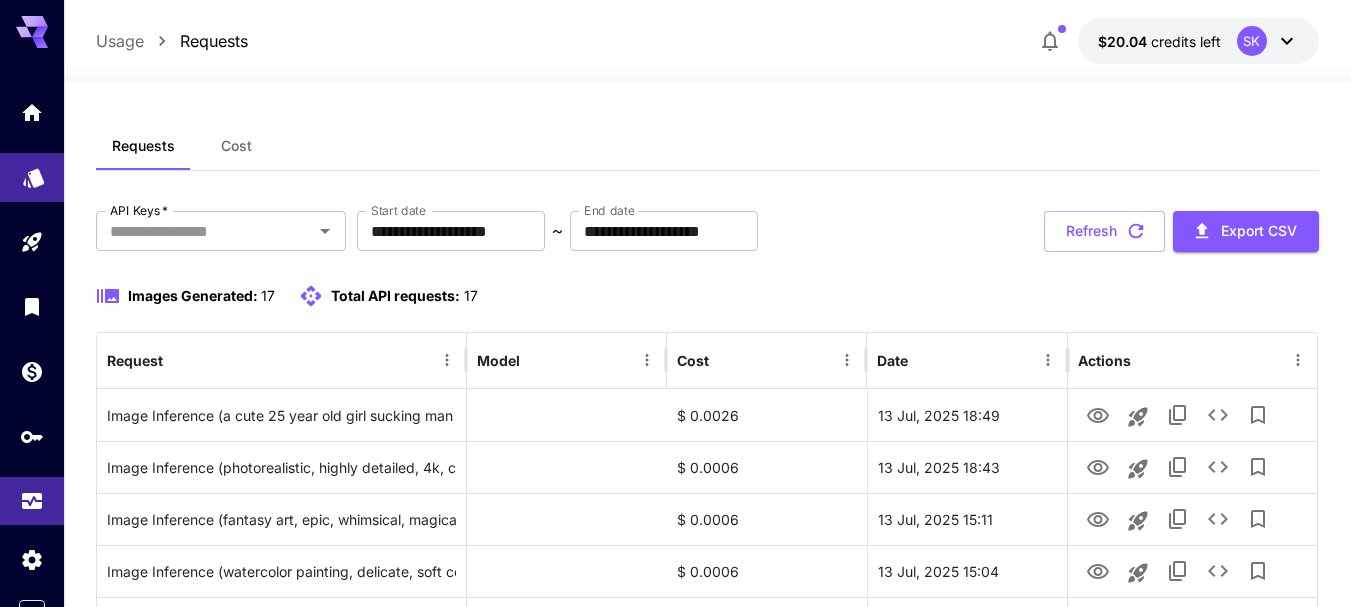 click at bounding box center (34, 171) 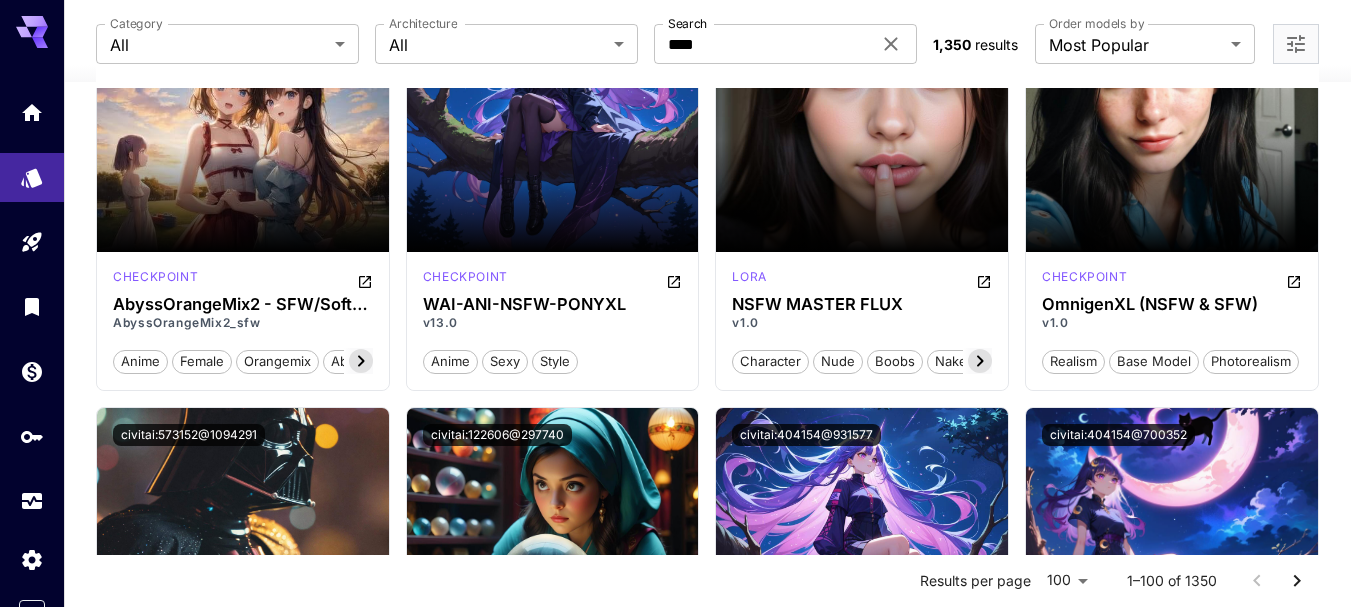 scroll, scrollTop: 104, scrollLeft: 0, axis: vertical 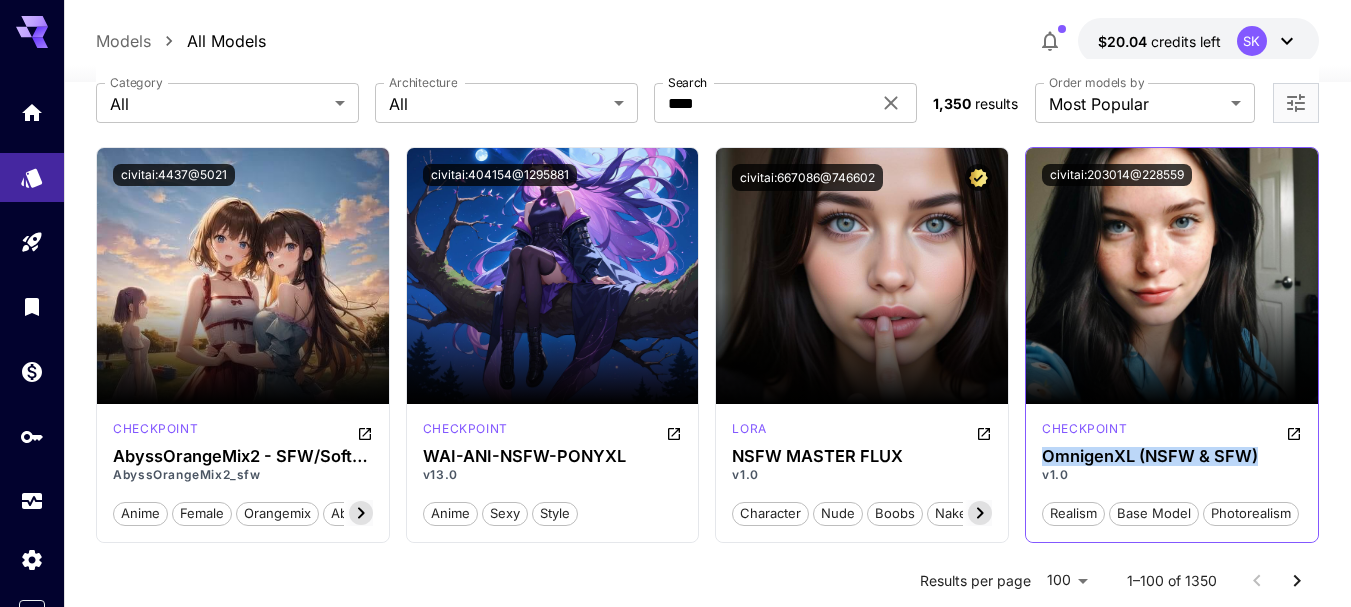 drag, startPoint x: 1098, startPoint y: 452, endPoint x: 1029, endPoint y: 447, distance: 69.18092 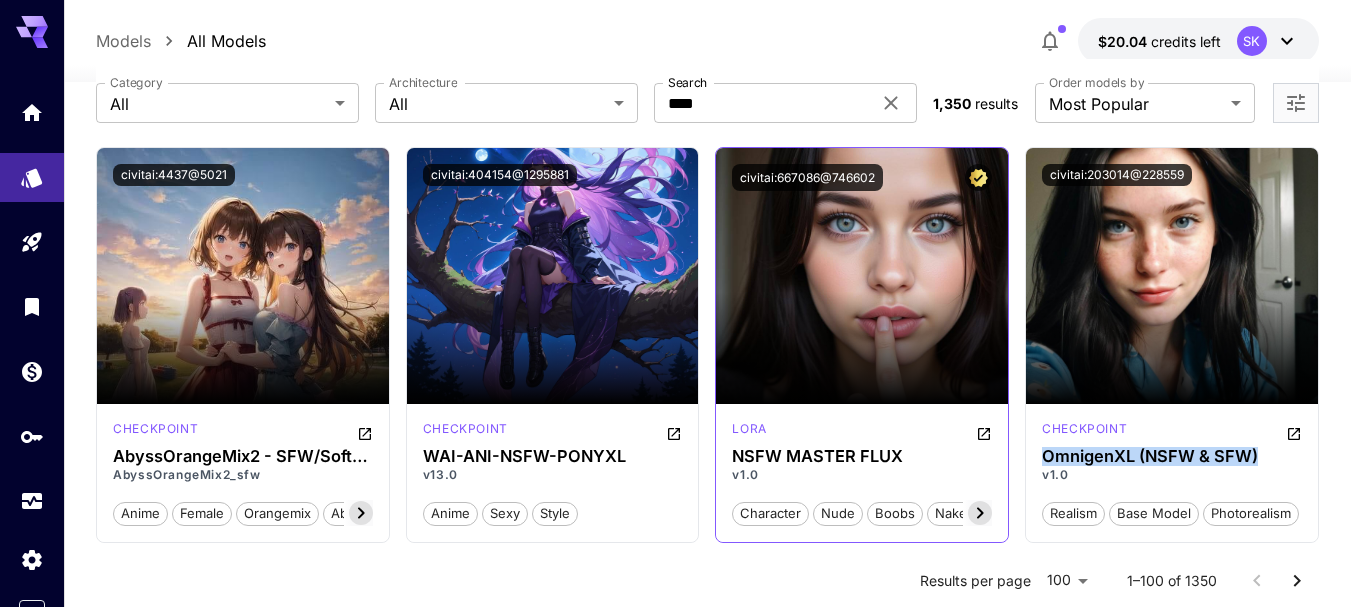 copy on "OmnigenXL (NSFW & SFW)" 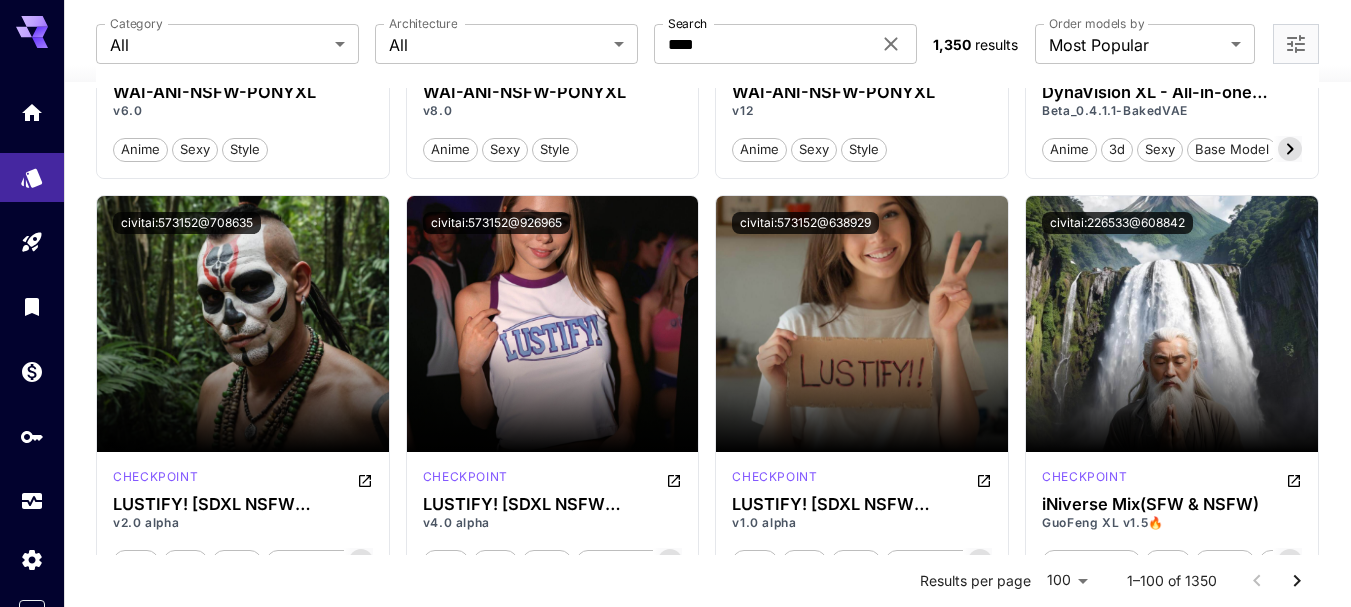 scroll, scrollTop: 1804, scrollLeft: 0, axis: vertical 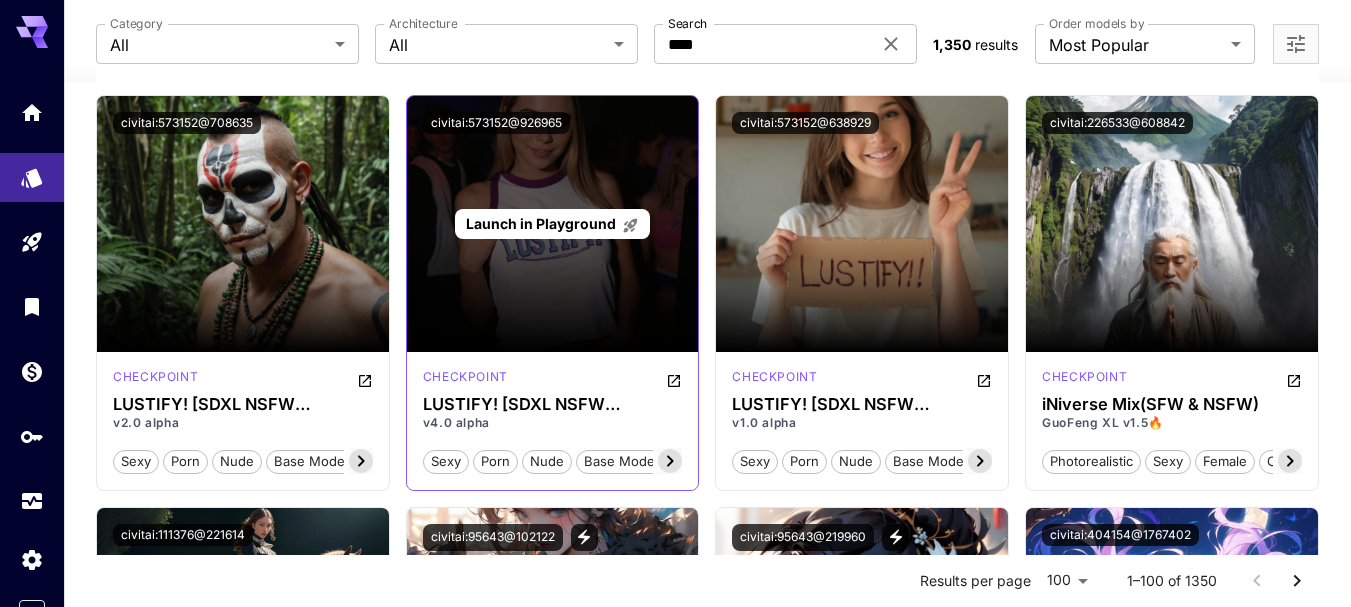 click on "Launch in Playground" at bounding box center [541, 223] 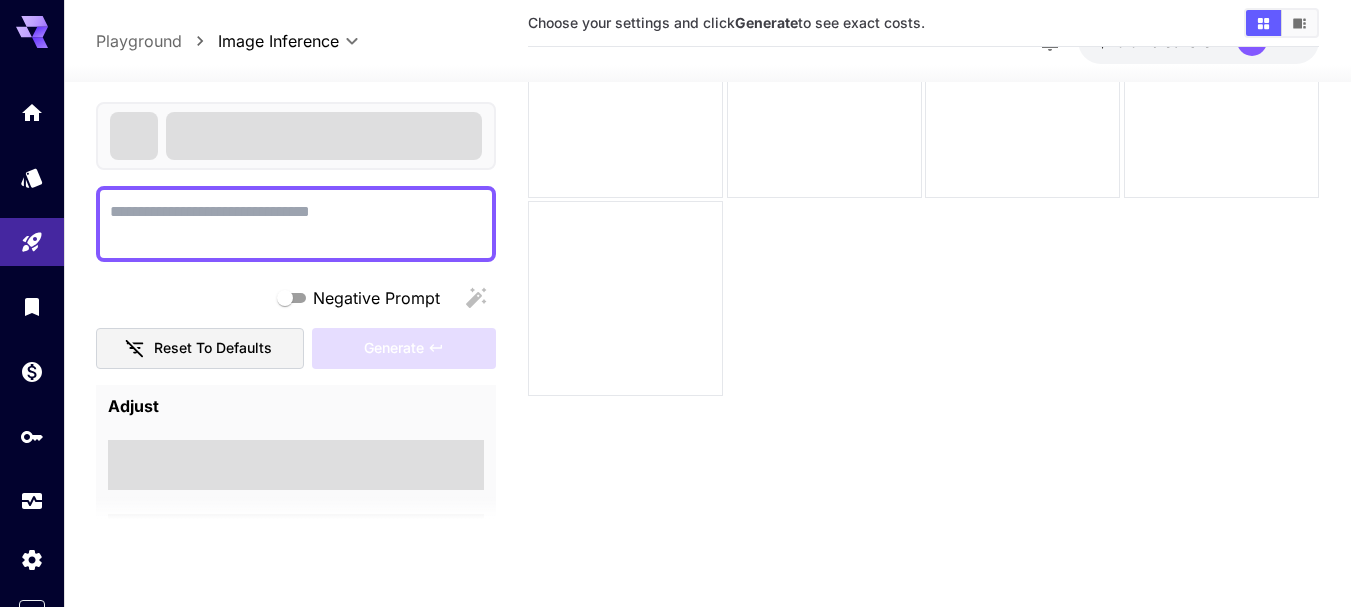 scroll, scrollTop: 158, scrollLeft: 0, axis: vertical 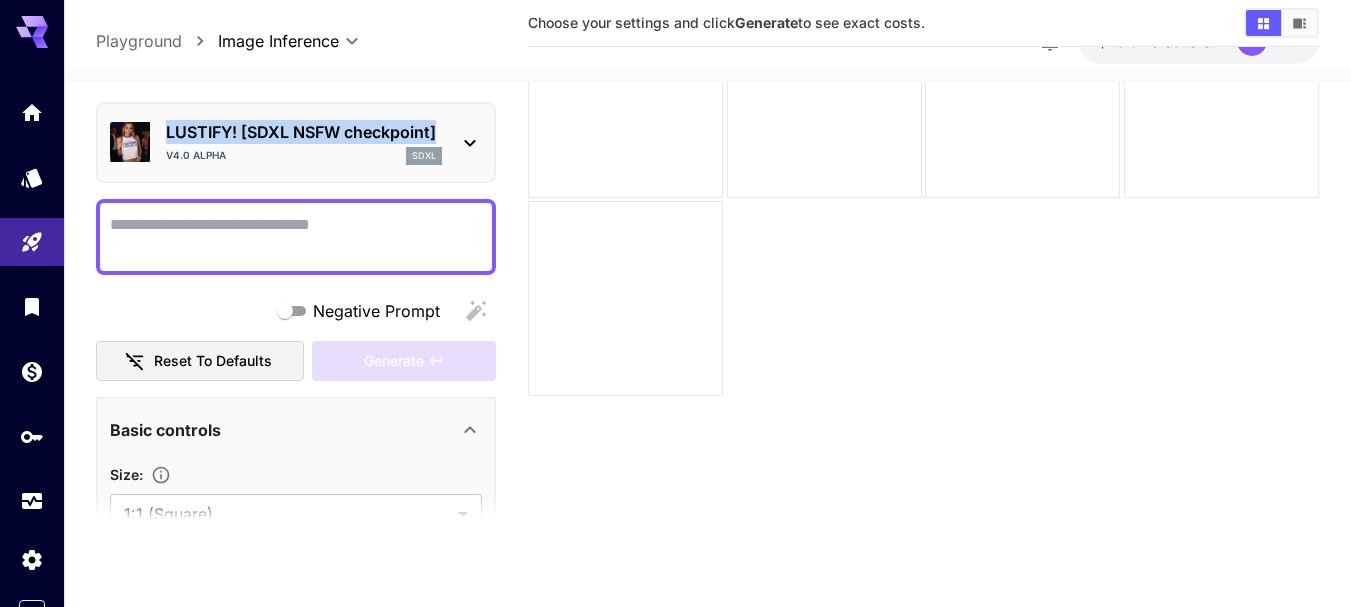 drag, startPoint x: 163, startPoint y: 130, endPoint x: 440, endPoint y: 131, distance: 277.0018 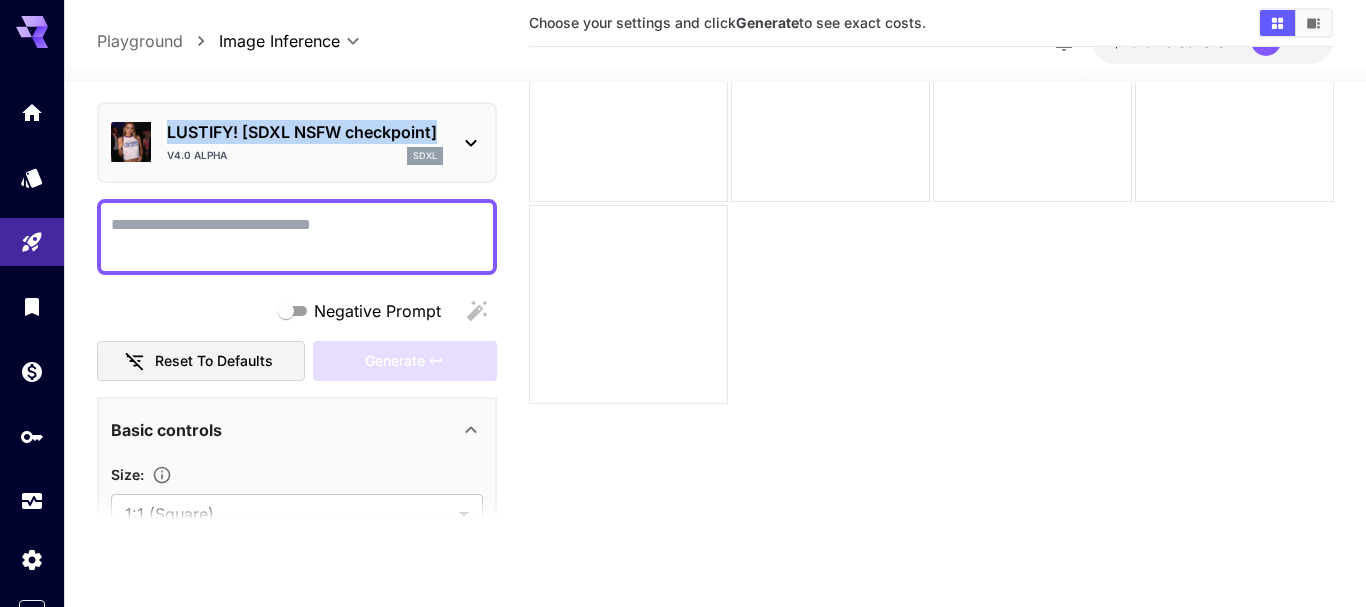 copy on "LUSTIFY! [SDXL NSFW checkpoint]" 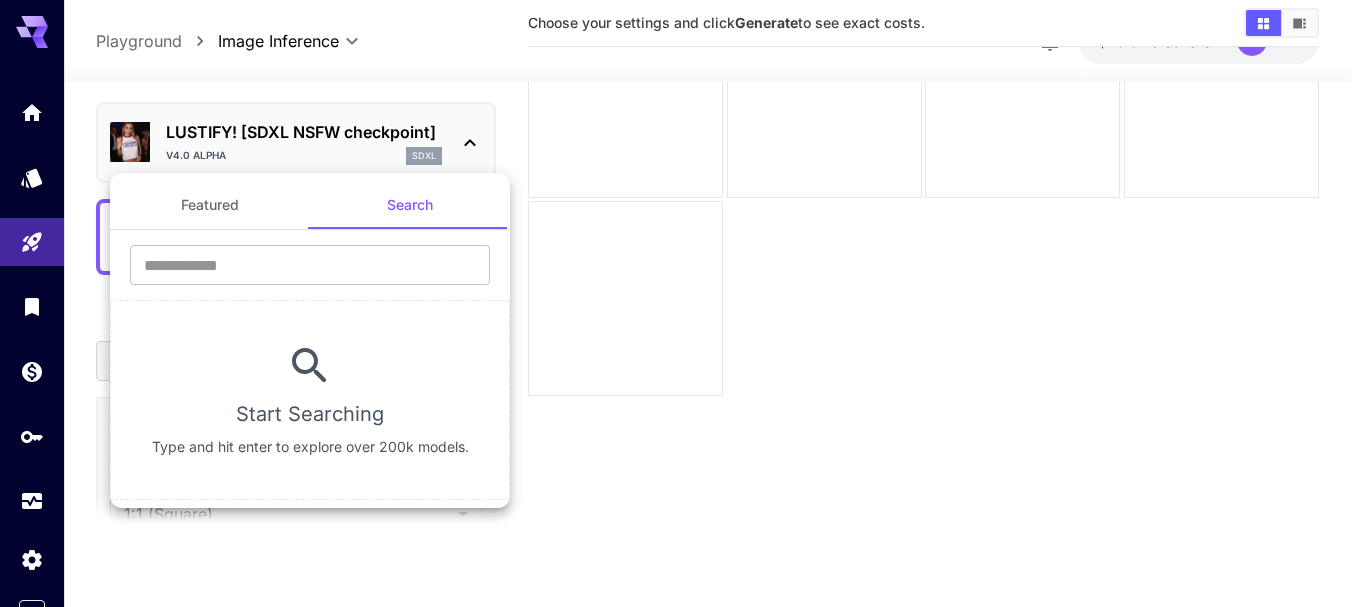 click at bounding box center (683, 303) 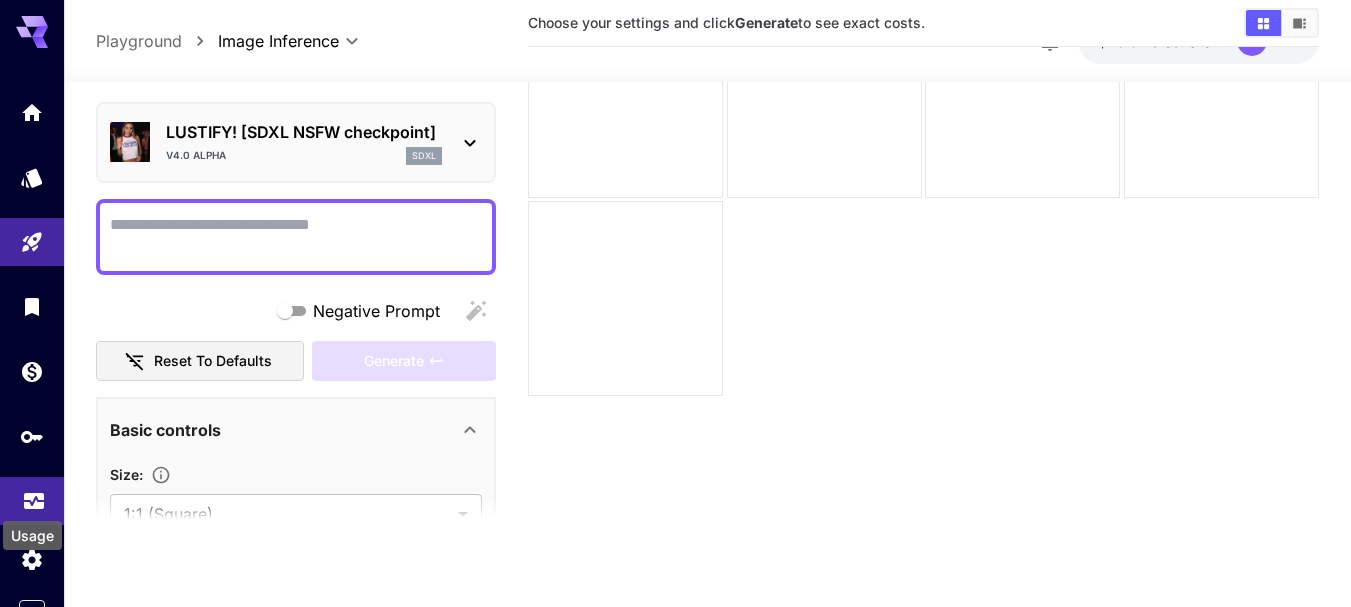 click 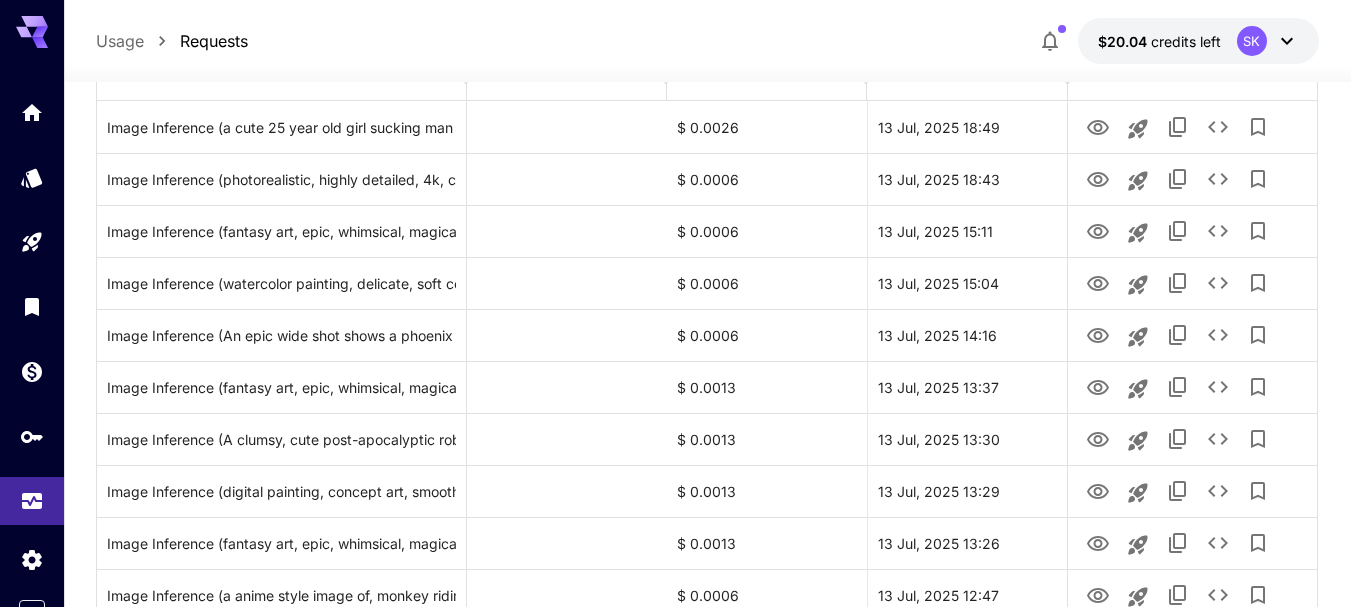 scroll, scrollTop: 300, scrollLeft: 0, axis: vertical 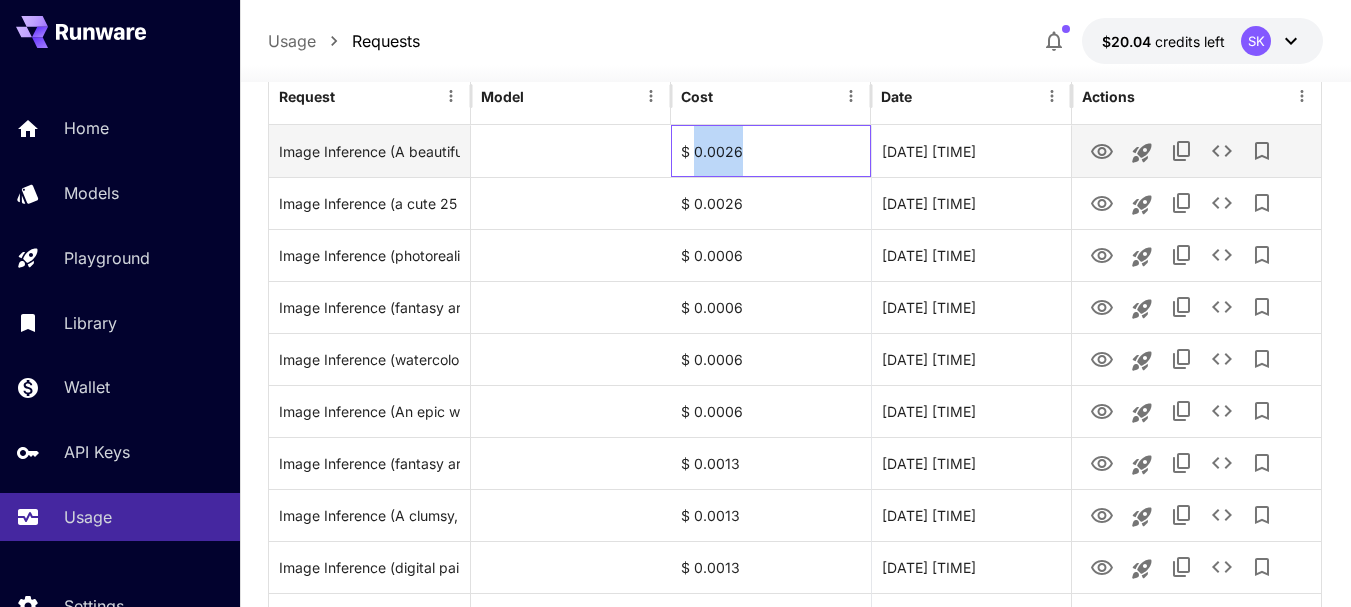 drag, startPoint x: 744, startPoint y: 210, endPoint x: 697, endPoint y: 210, distance: 47 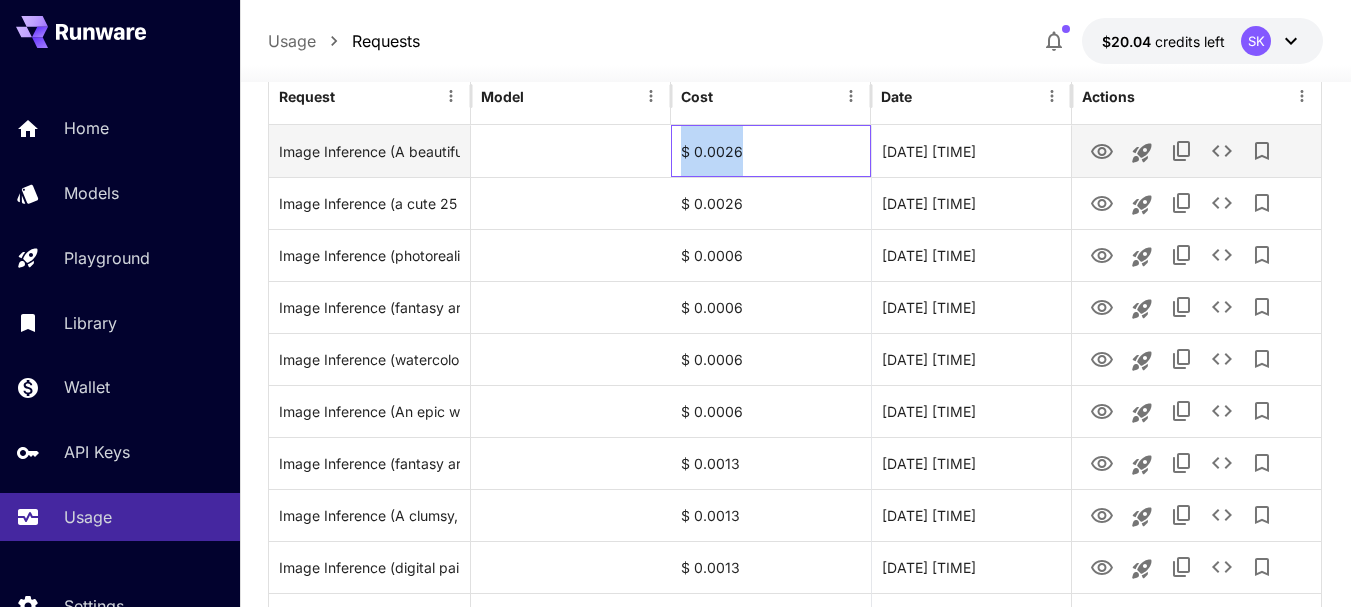 drag, startPoint x: 758, startPoint y: 209, endPoint x: 672, endPoint y: 211, distance: 86.023254 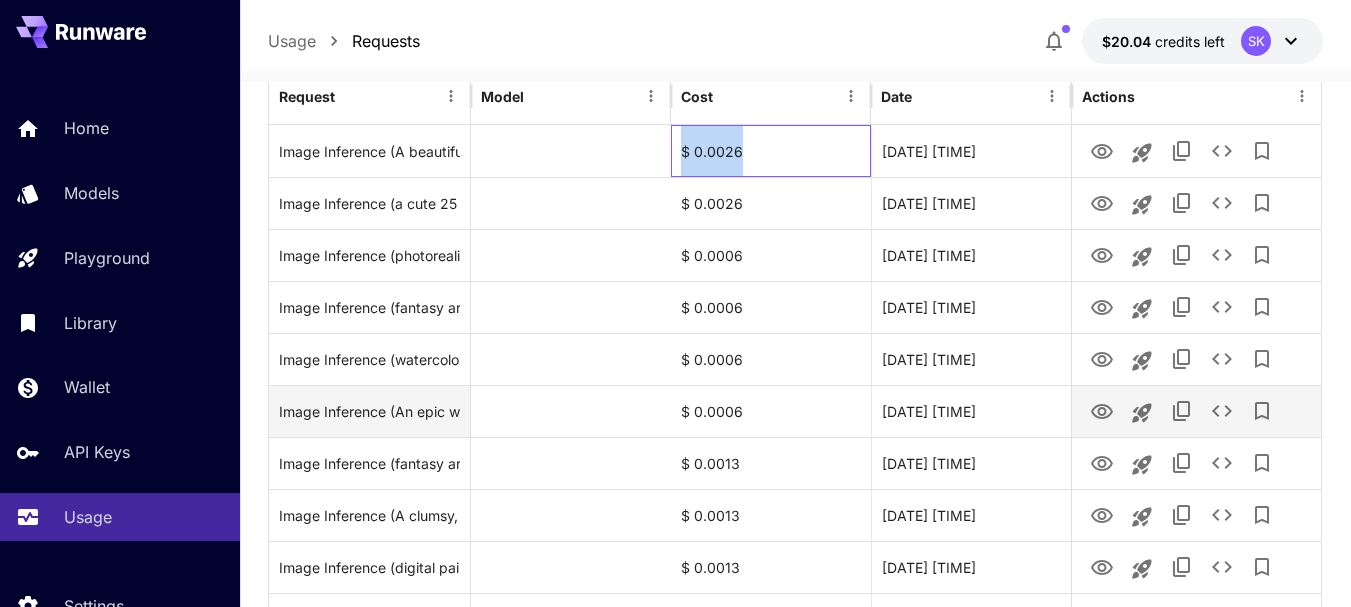 copy on "$ 0.0026" 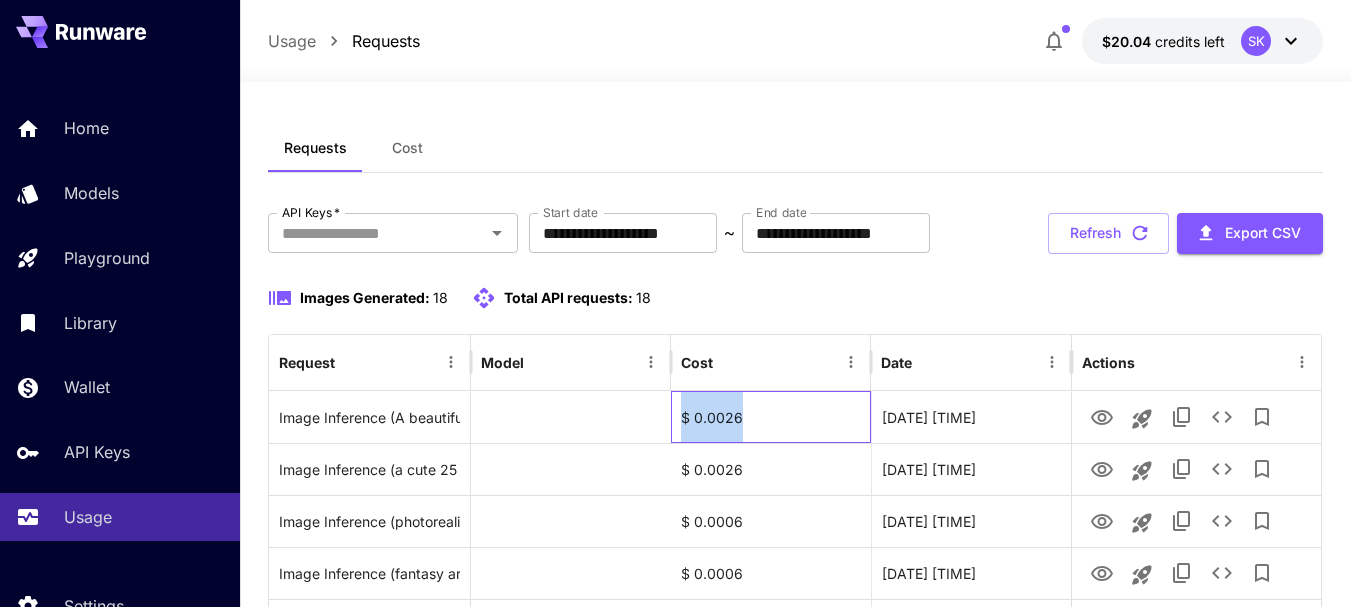 scroll, scrollTop: 0, scrollLeft: 0, axis: both 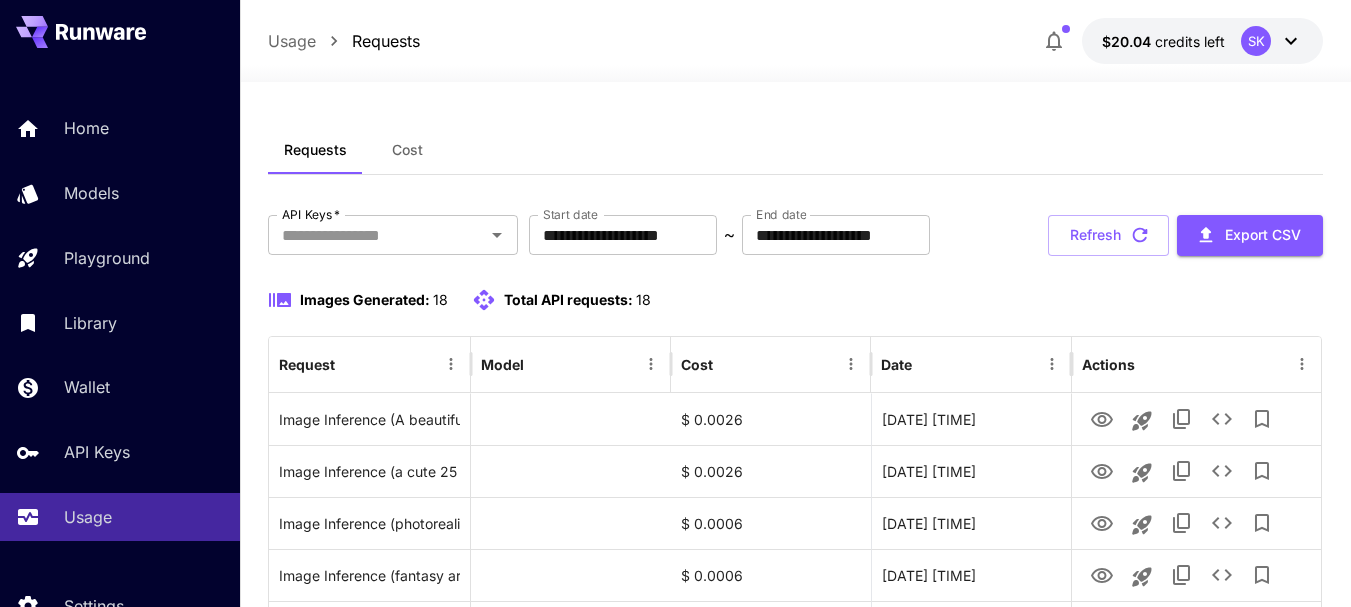 click on "**********" at bounding box center (795, 235) 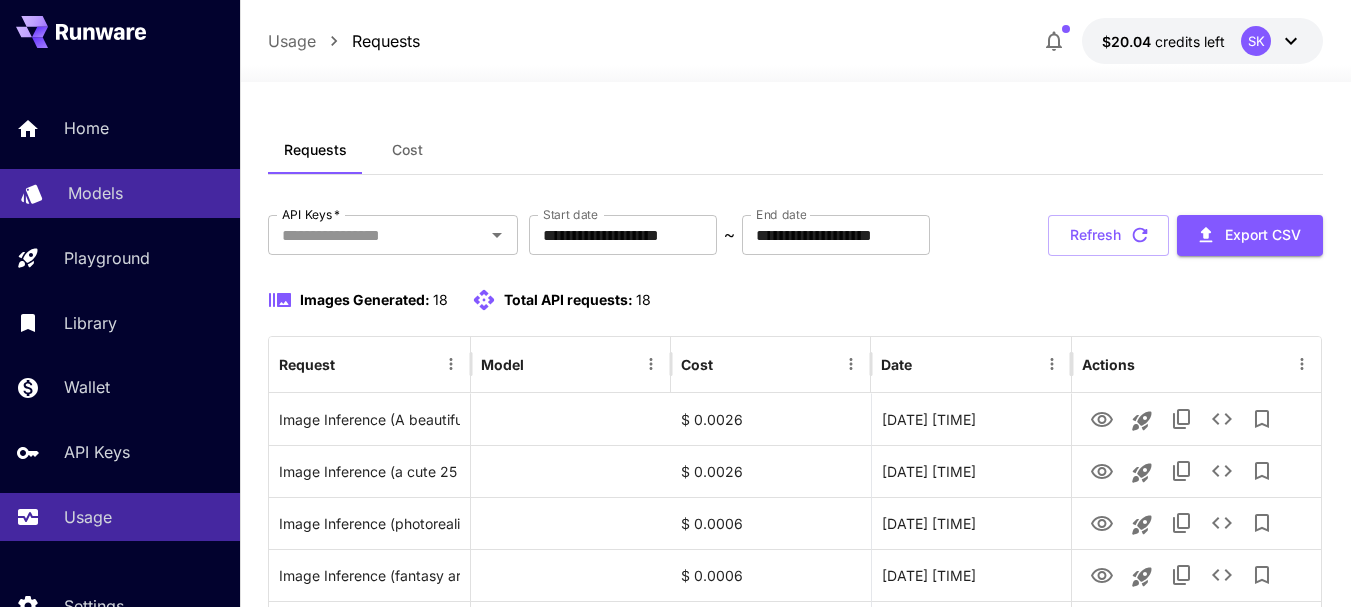 click on "Models" at bounding box center [95, 193] 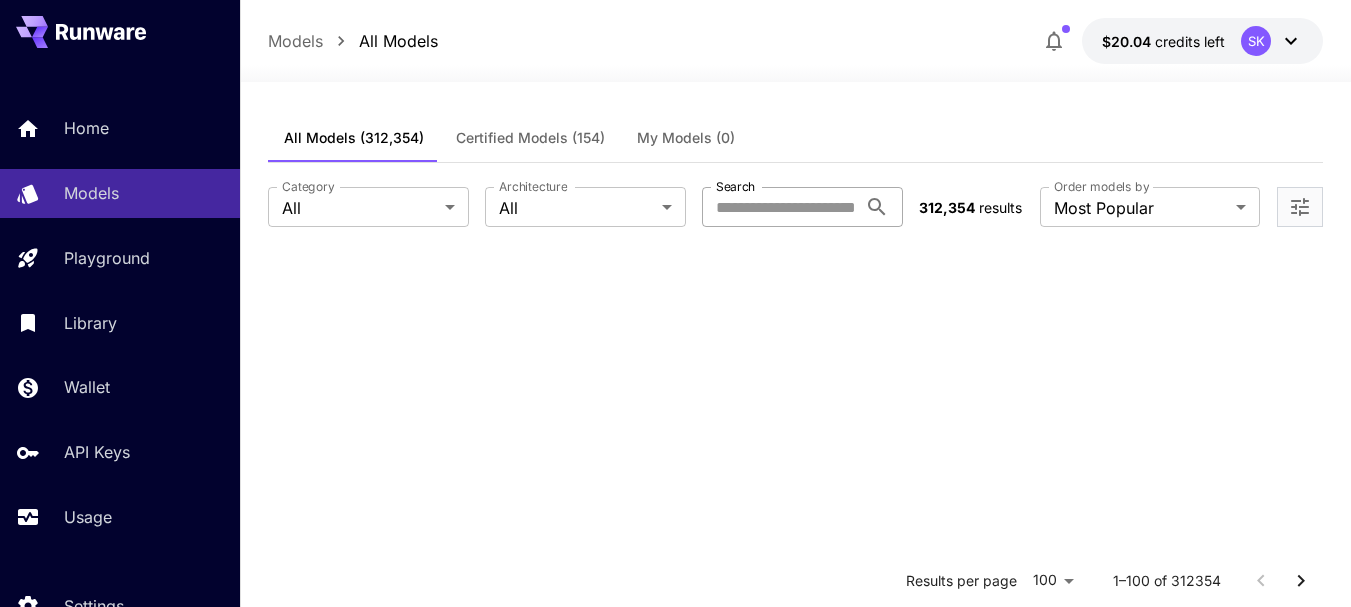 click on "Search" at bounding box center [779, 207] 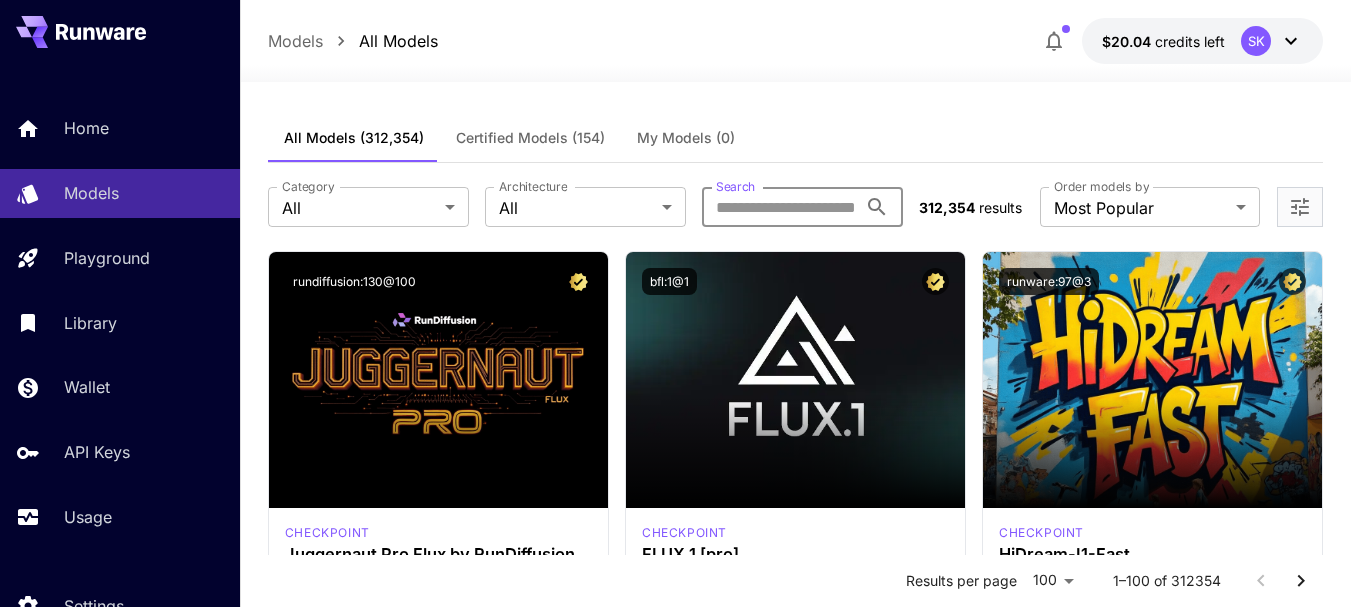 type on "****" 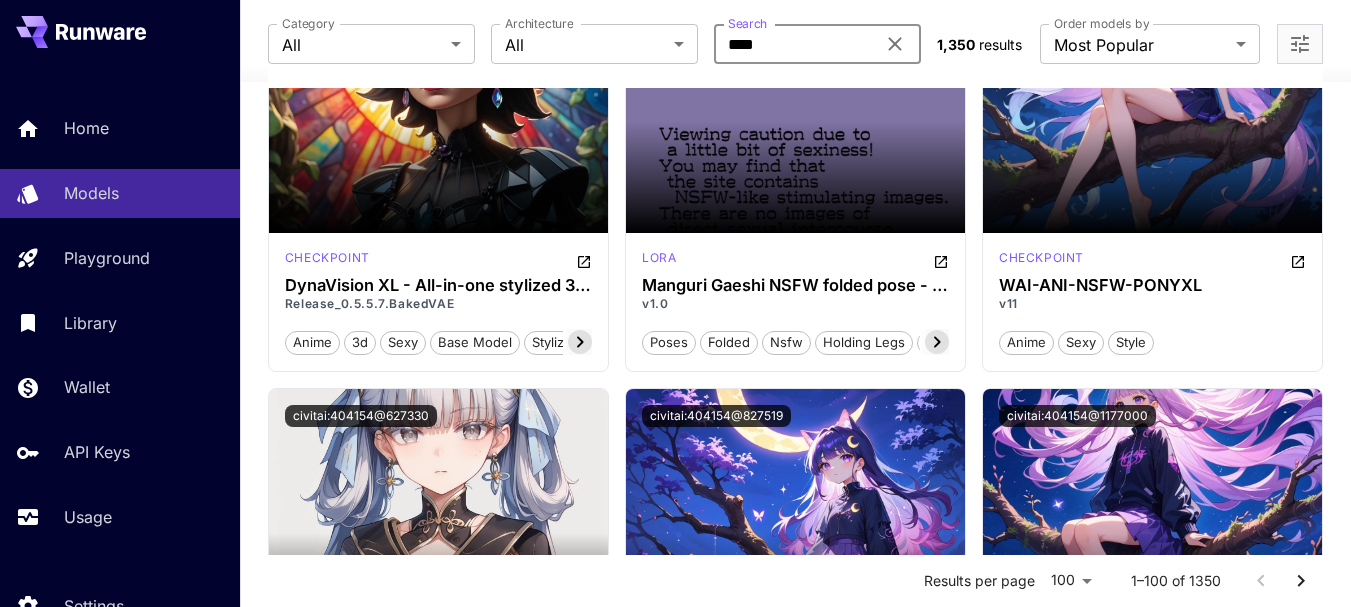 scroll, scrollTop: 1700, scrollLeft: 0, axis: vertical 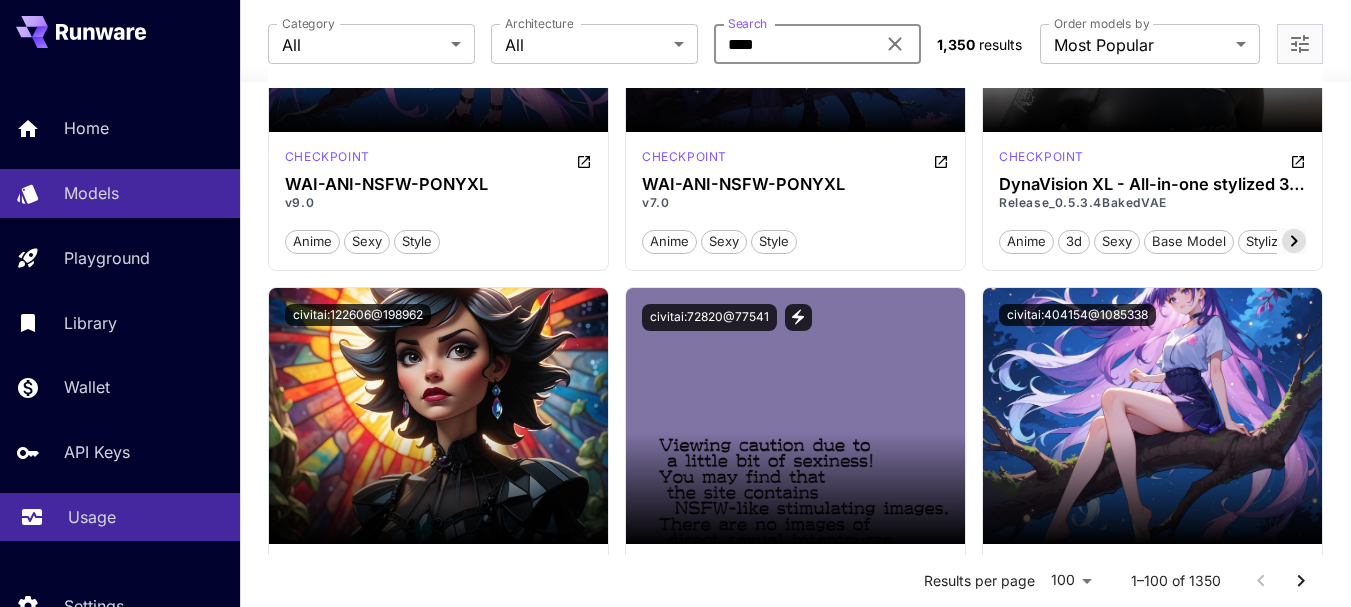 click on "Usage" at bounding box center [146, 517] 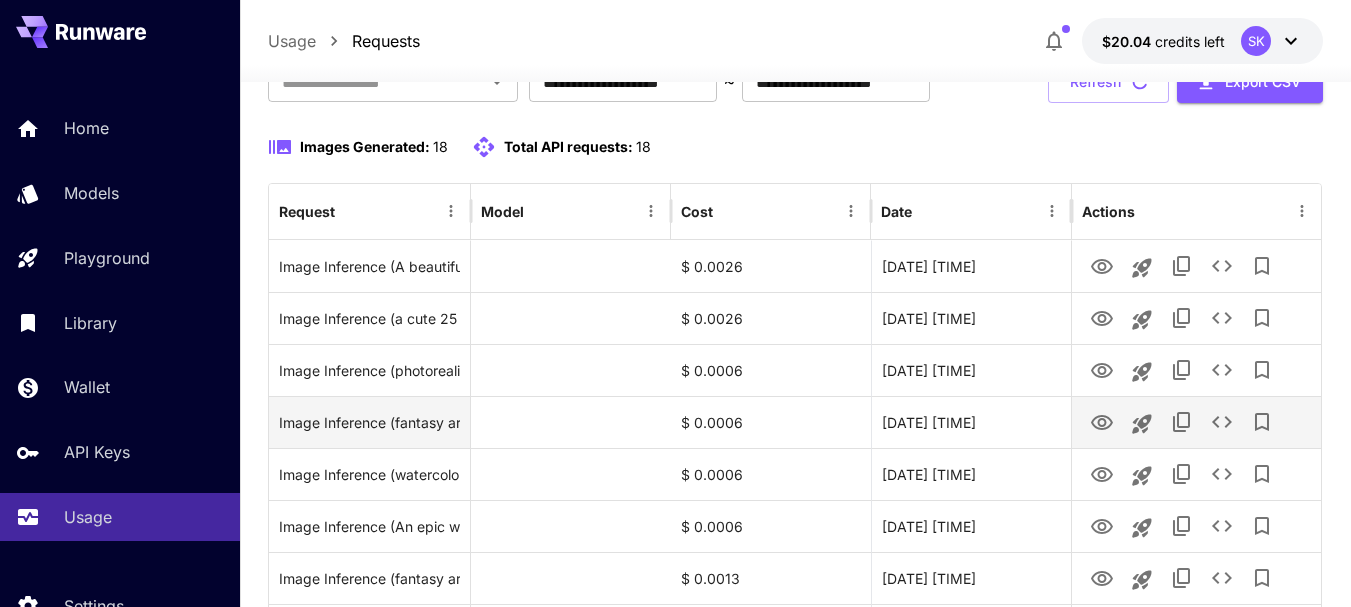 scroll, scrollTop: 0, scrollLeft: 0, axis: both 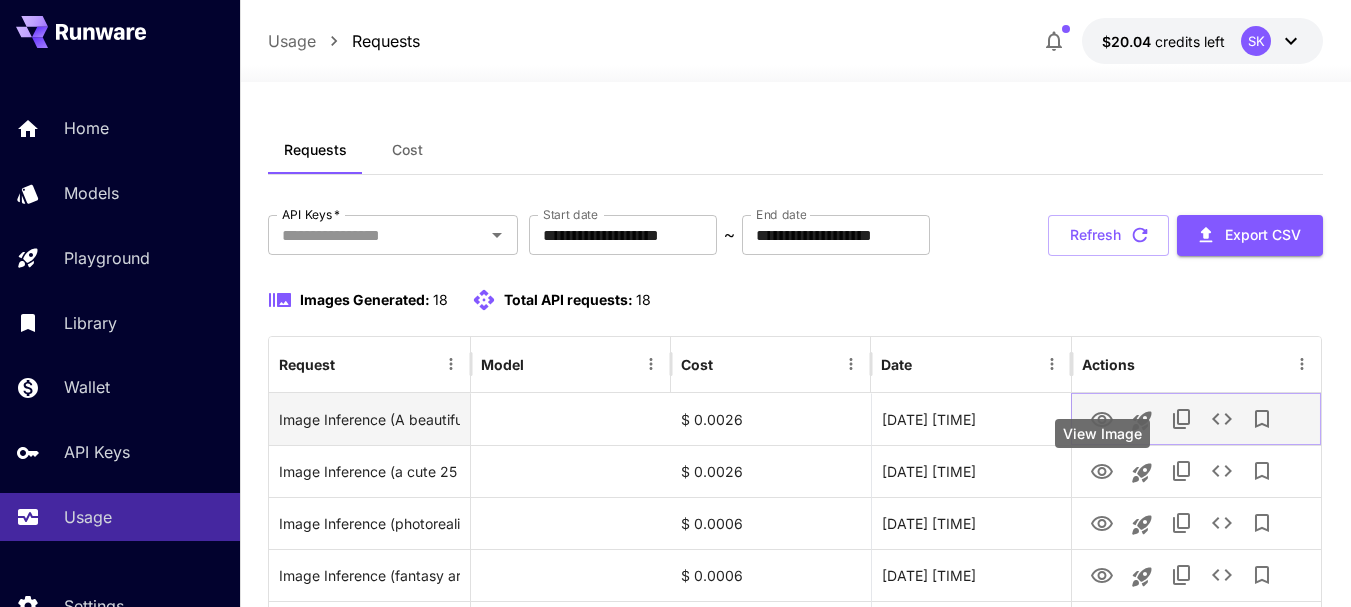 click 